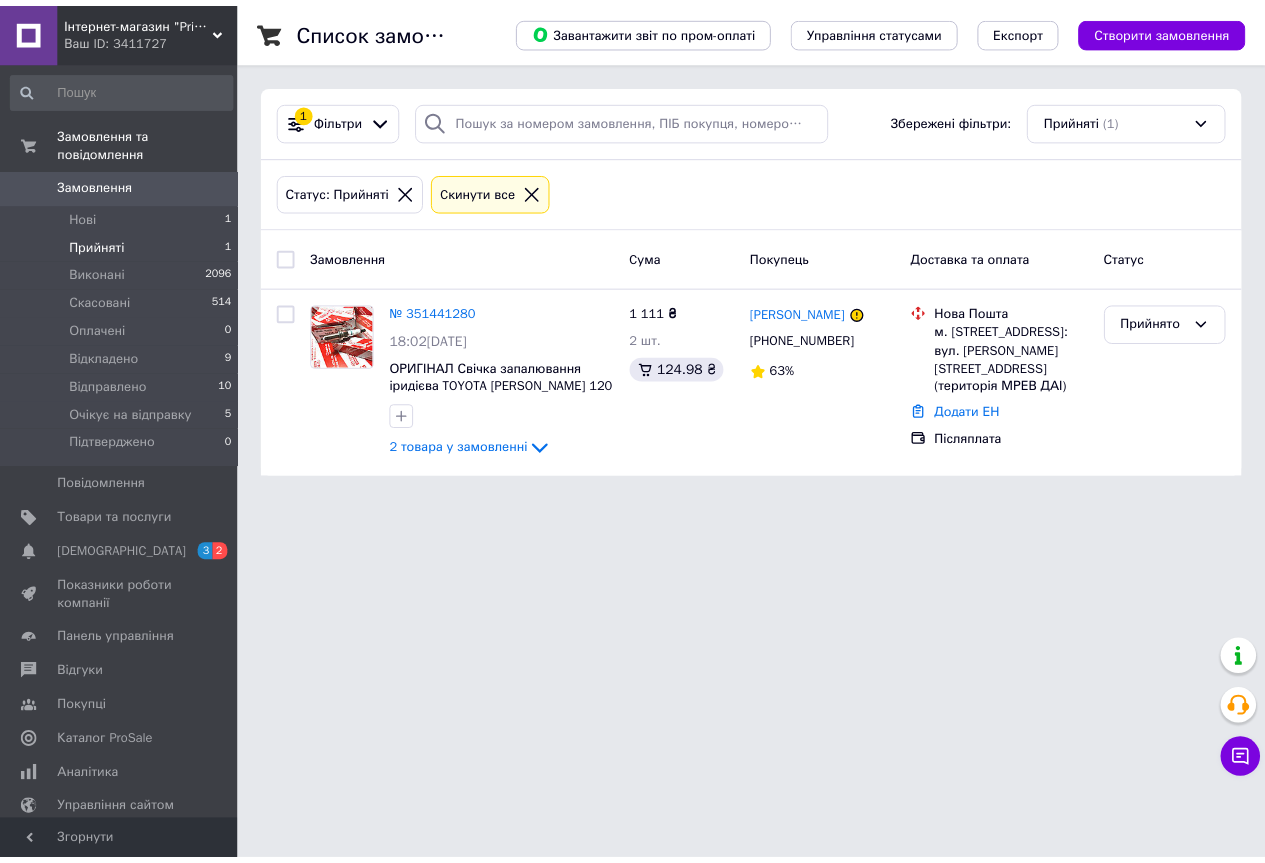 scroll, scrollTop: 0, scrollLeft: 0, axis: both 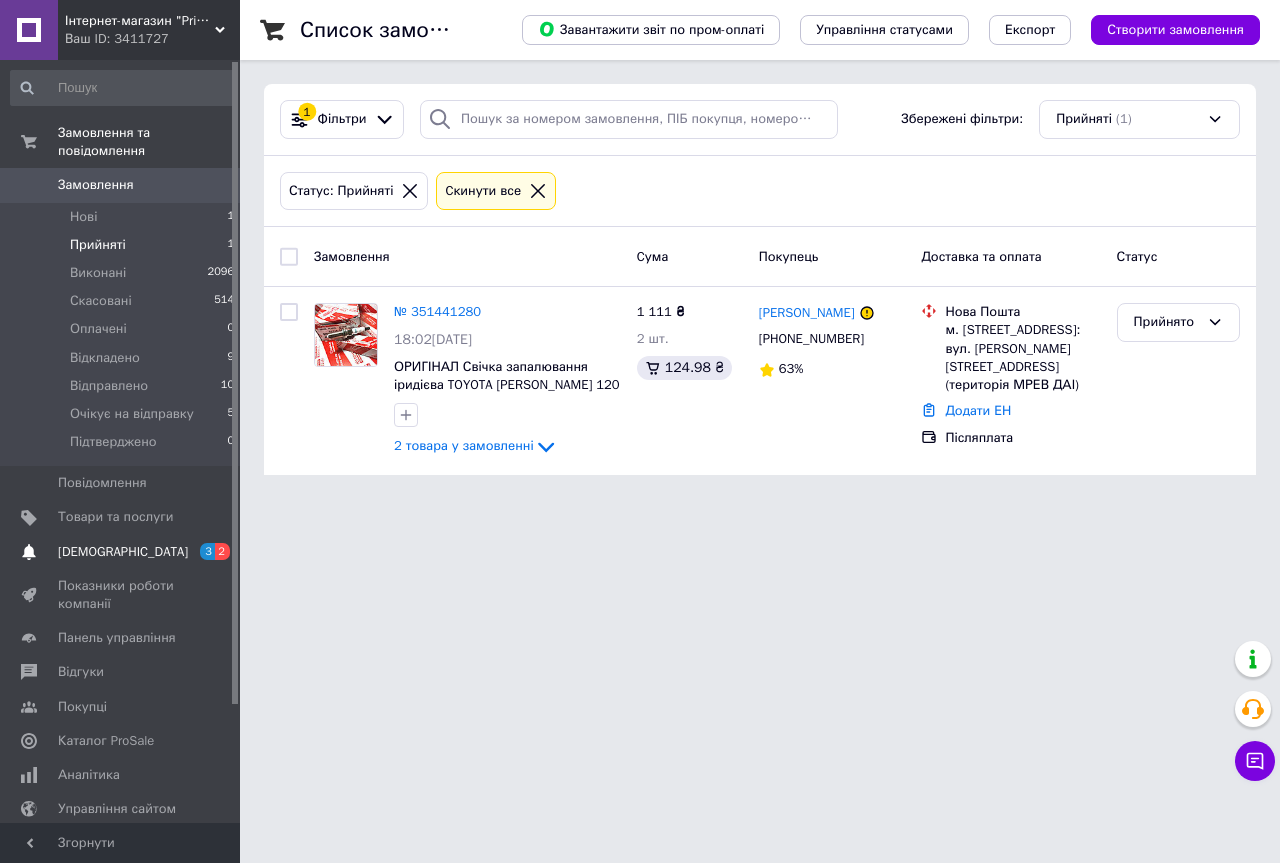 click on "[DEMOGRAPHIC_DATA]" at bounding box center (123, 552) 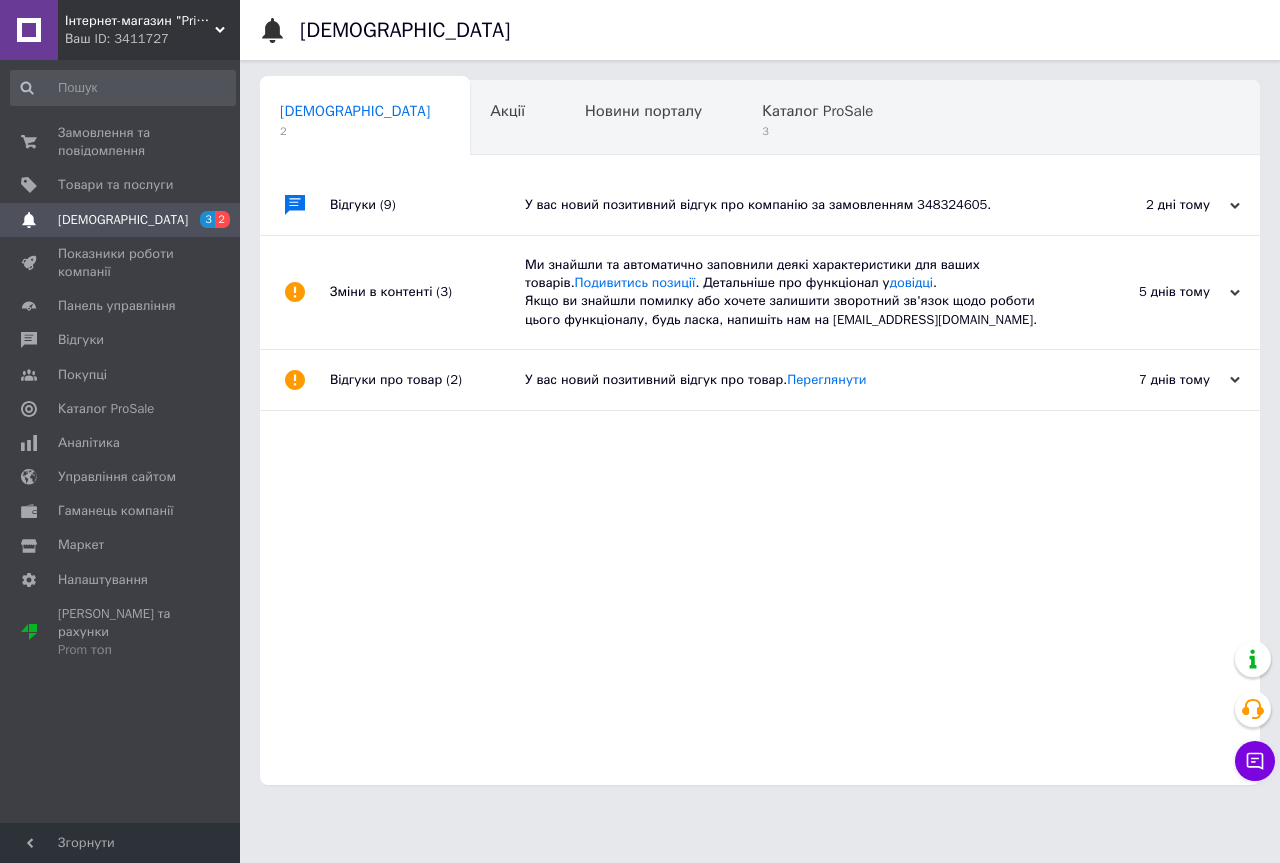 click on "У вас новий позитивний відгук про компанію за замовленням 348324605." at bounding box center [782, 205] 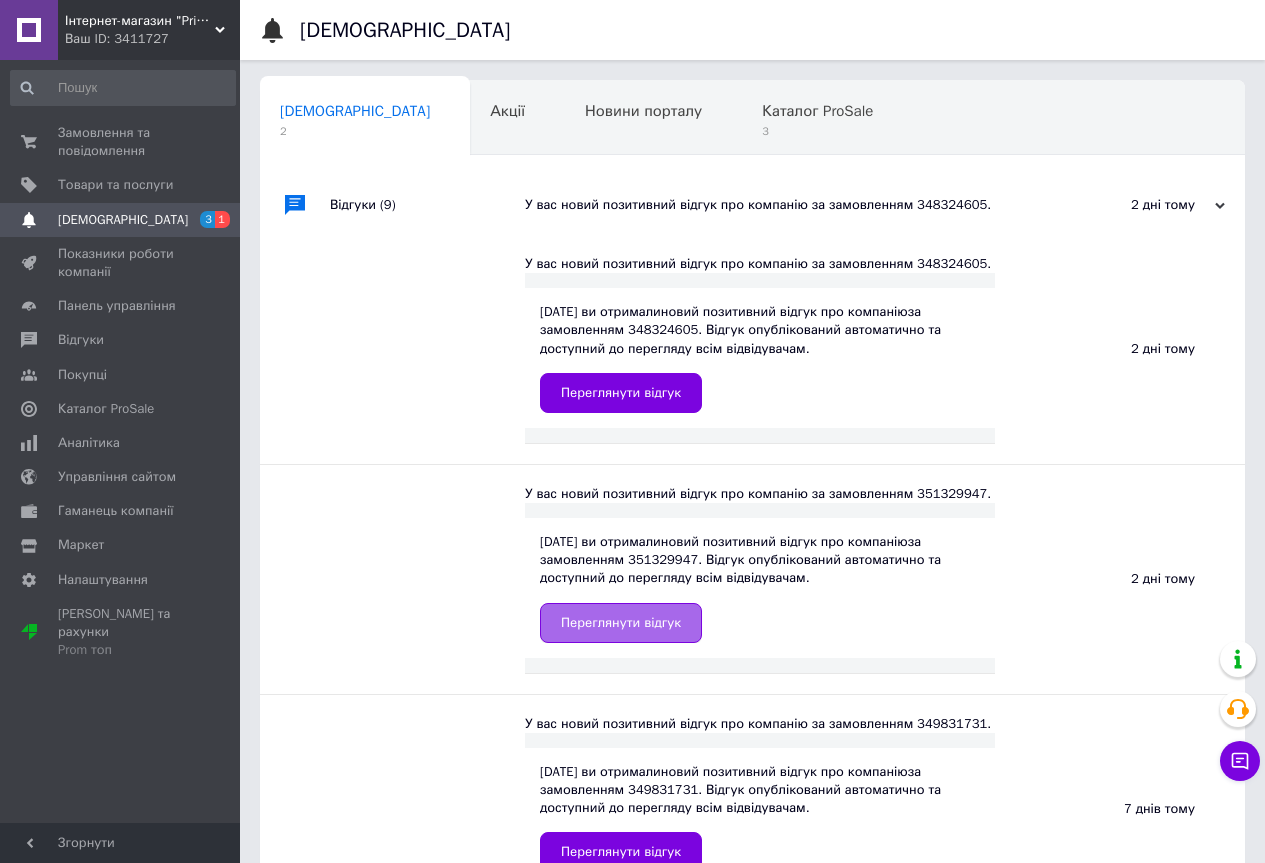 click on "Переглянути відгук" at bounding box center (621, 623) 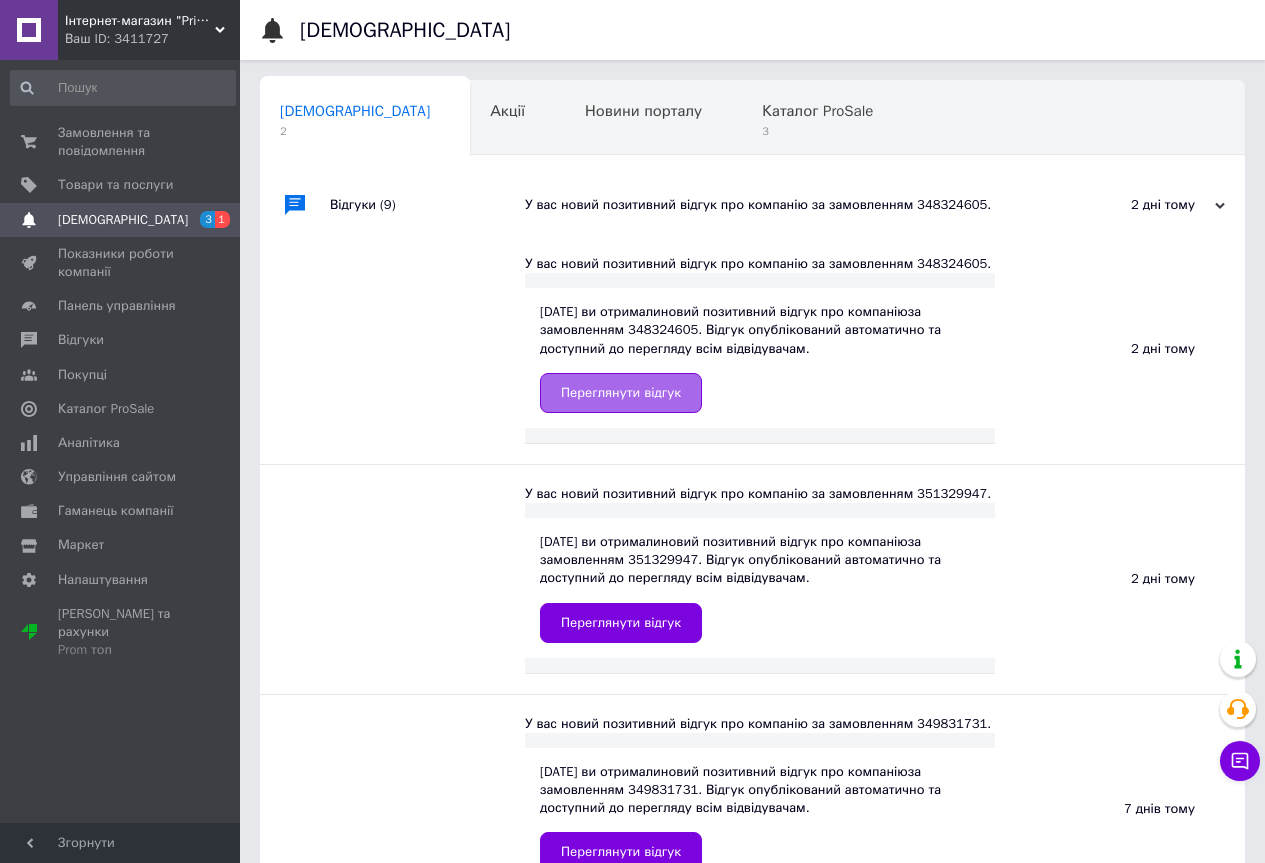 click on "Переглянути відгук" at bounding box center (621, 393) 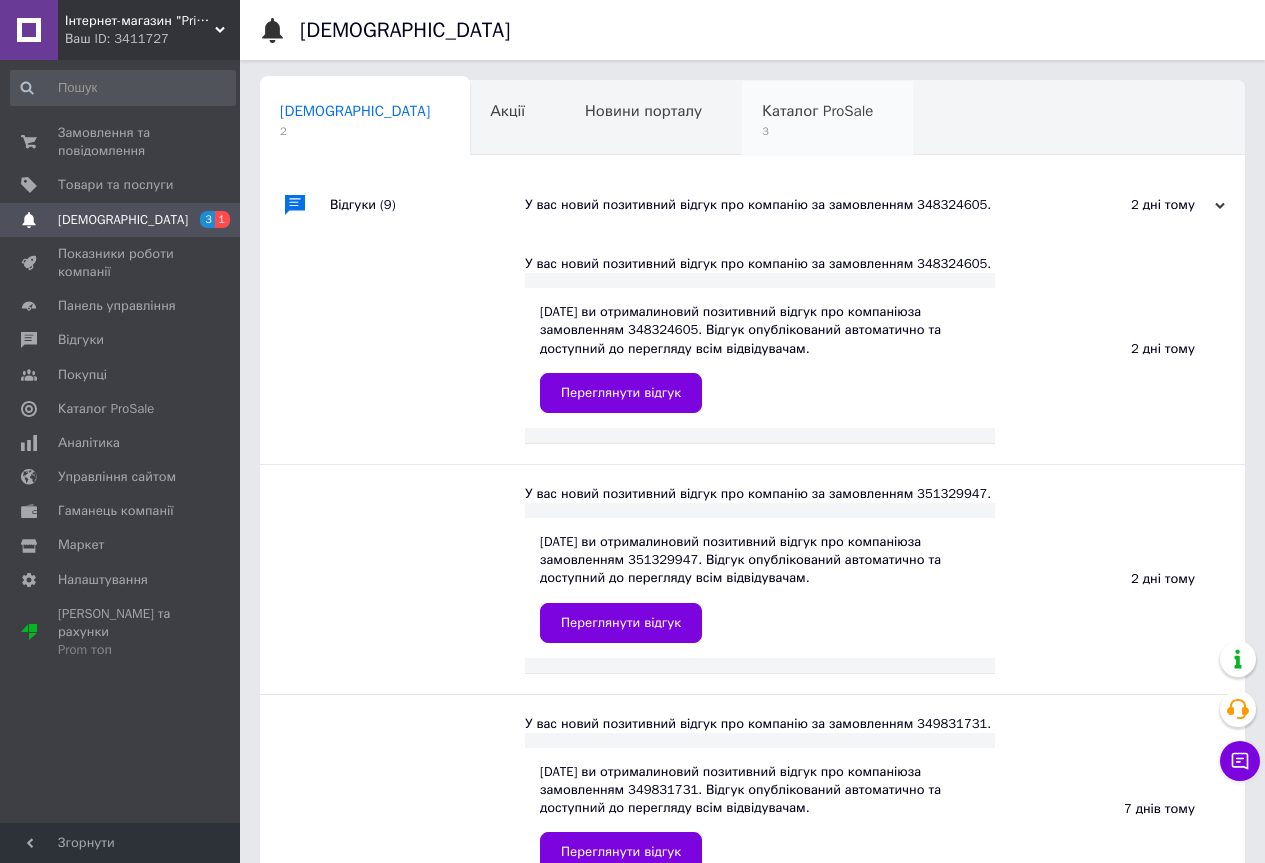 click on "Каталог ProSale" at bounding box center [817, 111] 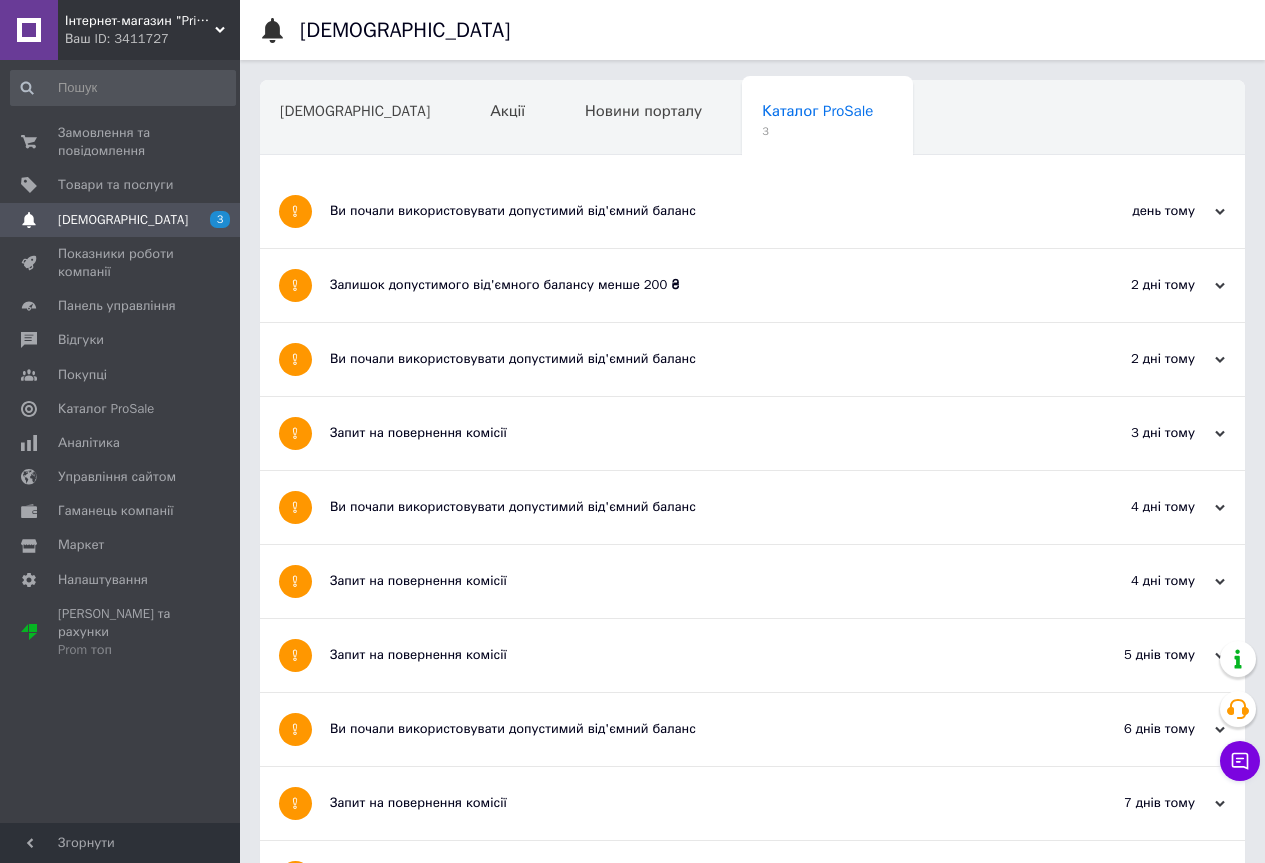 click on "Ви почали використовувати допустимий від'ємний баланс" at bounding box center (677, 359) 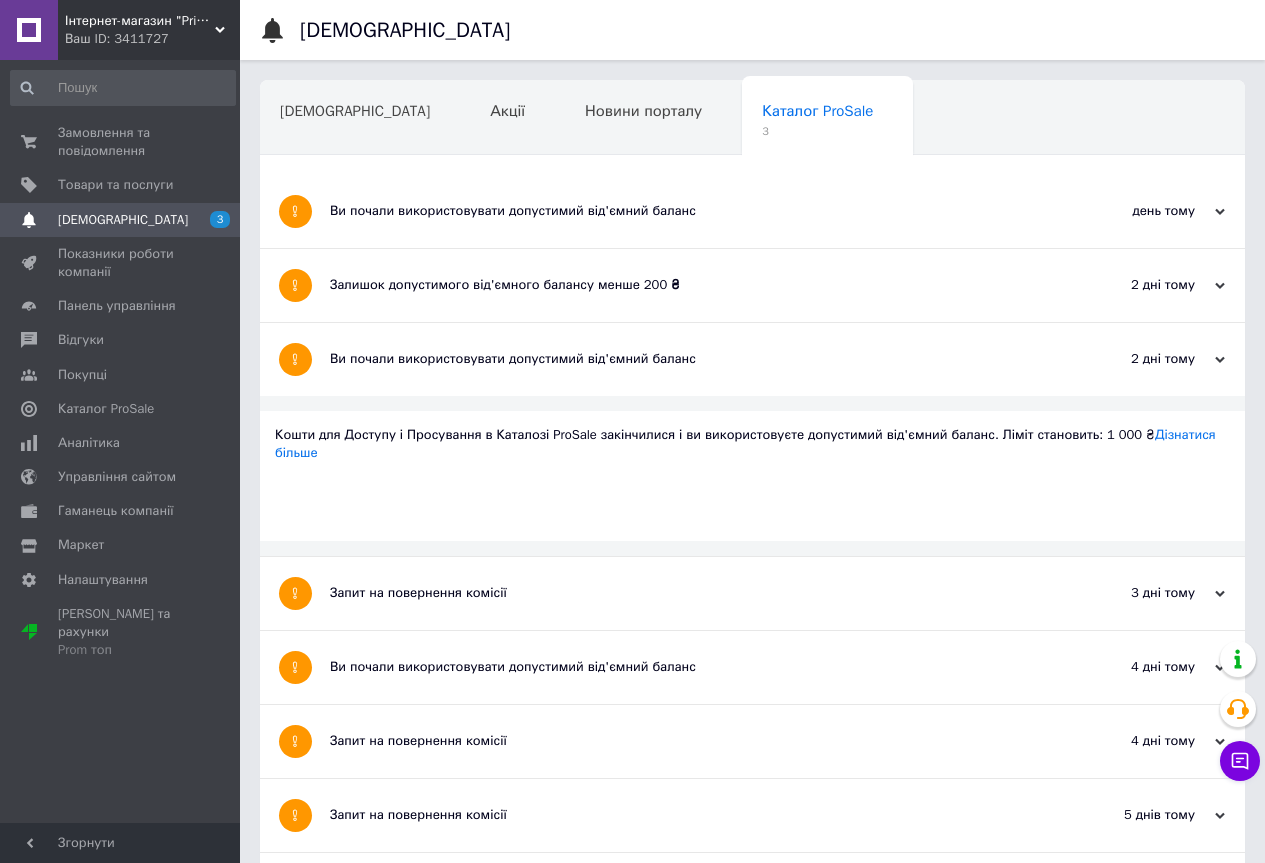 click on "Залишок допустимого від'ємного балансу менше 200 ₴" at bounding box center [677, 285] 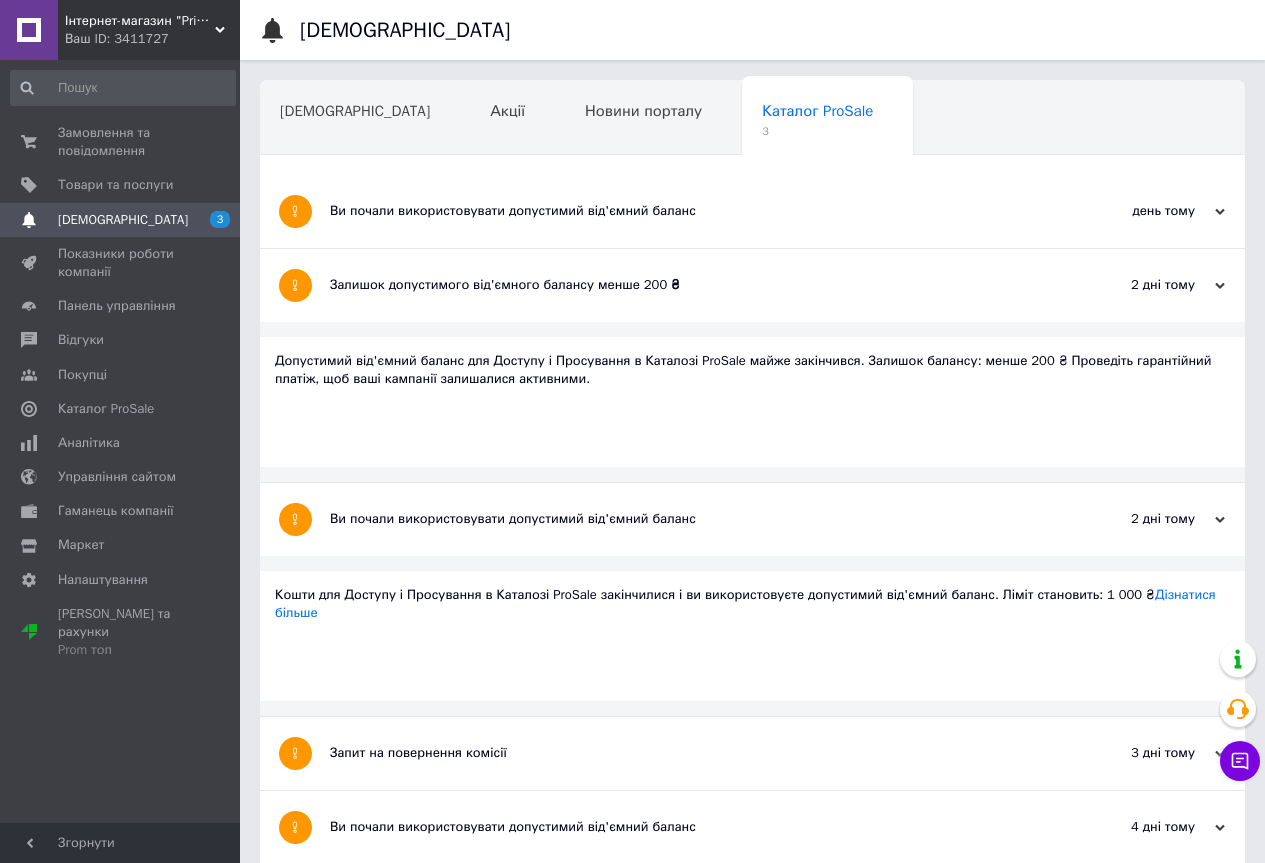 click on "Ви почали використовувати допустимий від'ємний баланс" at bounding box center (677, 211) 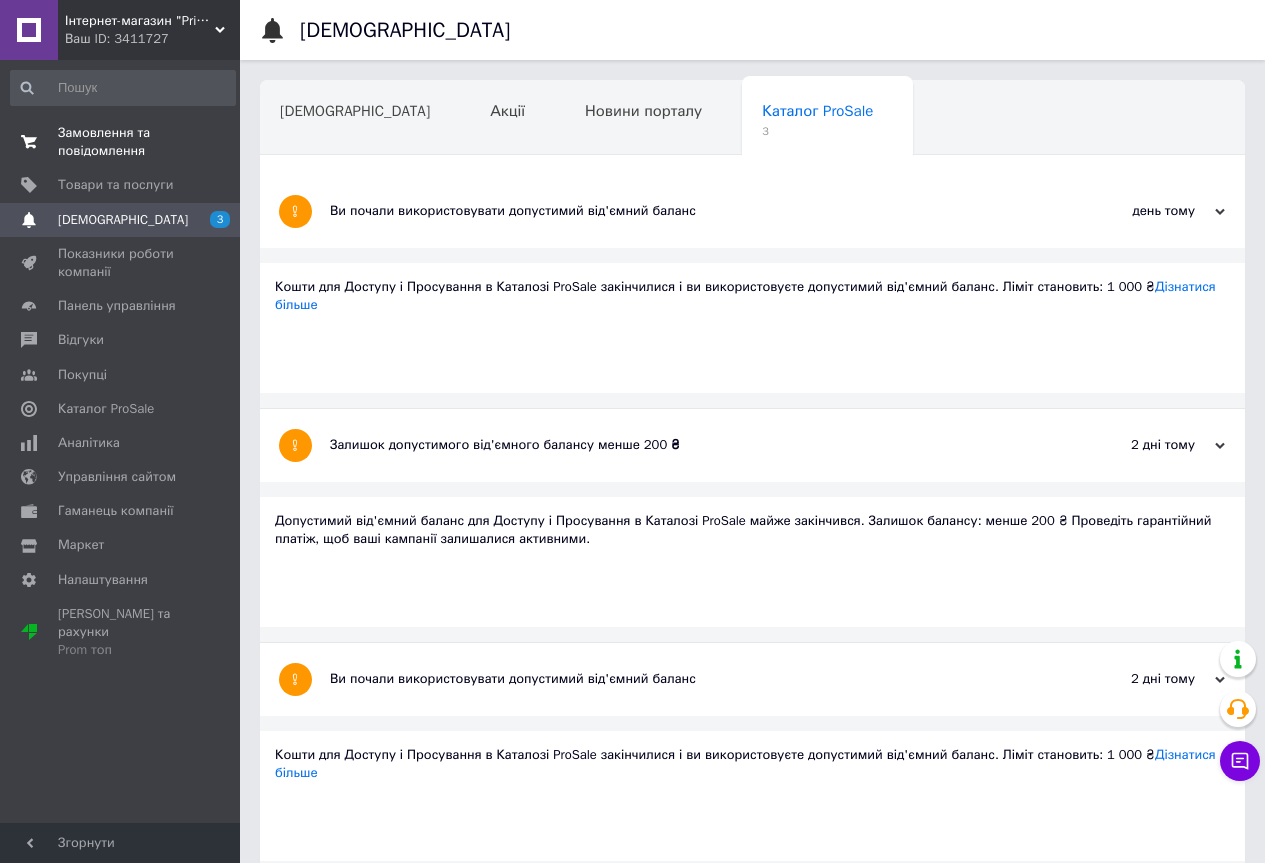 click on "Замовлення та повідомлення" at bounding box center [121, 142] 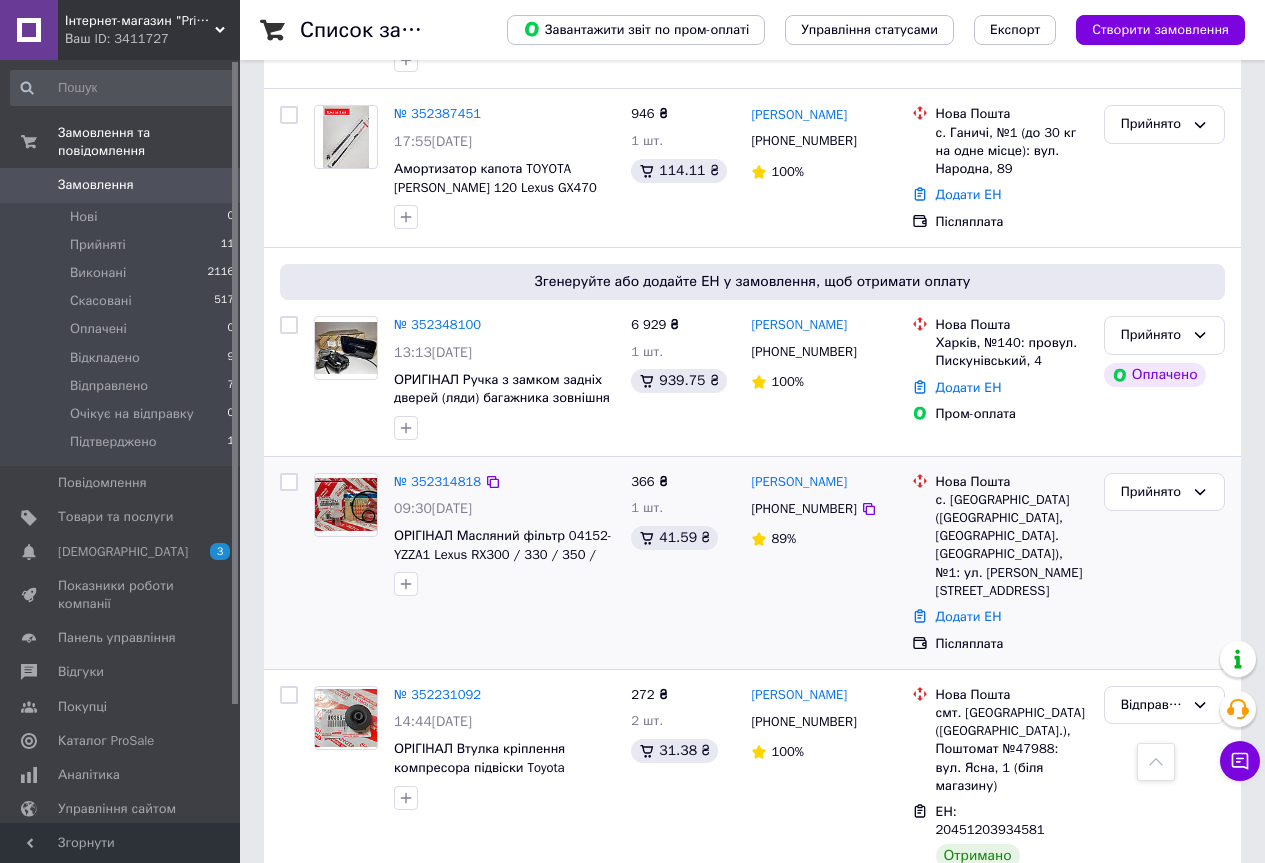 scroll, scrollTop: 1500, scrollLeft: 0, axis: vertical 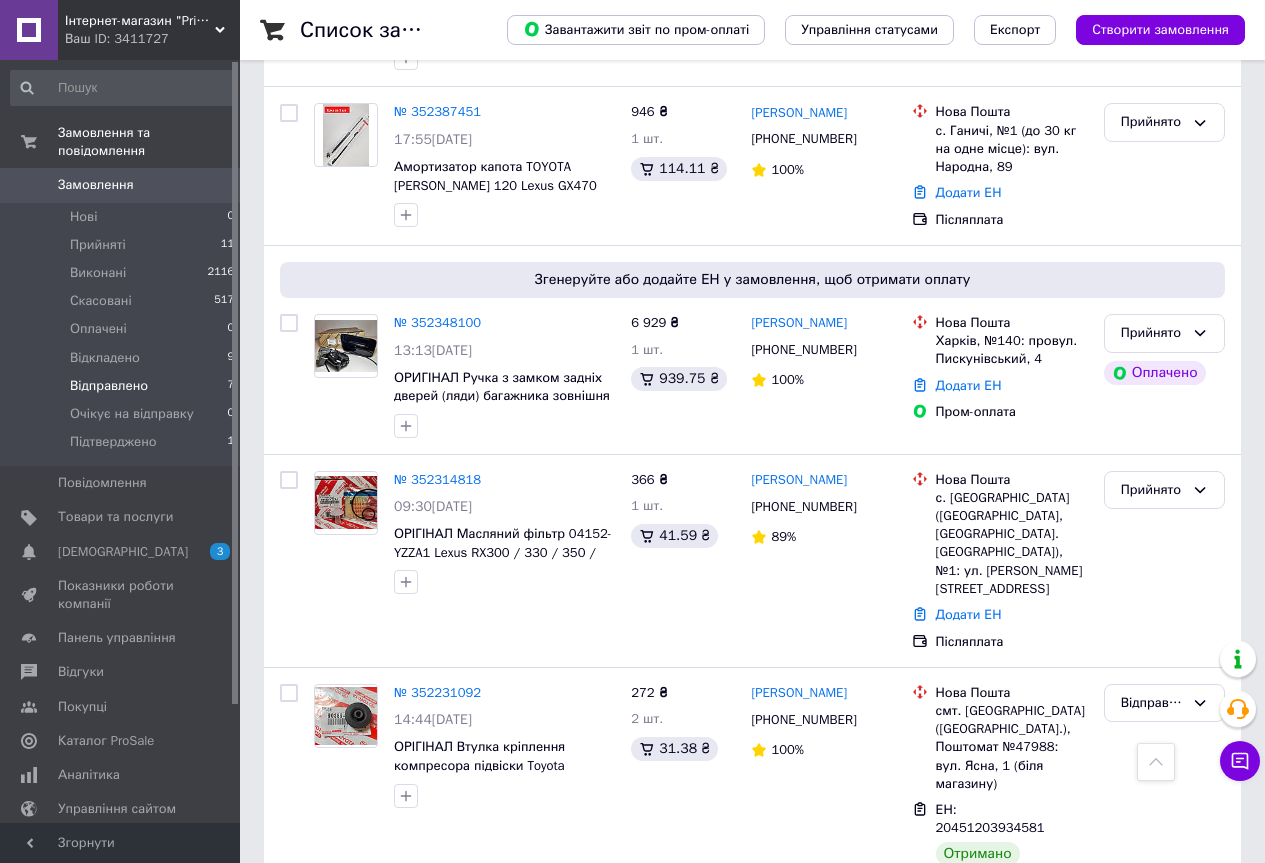 click on "Відправлено" at bounding box center (109, 386) 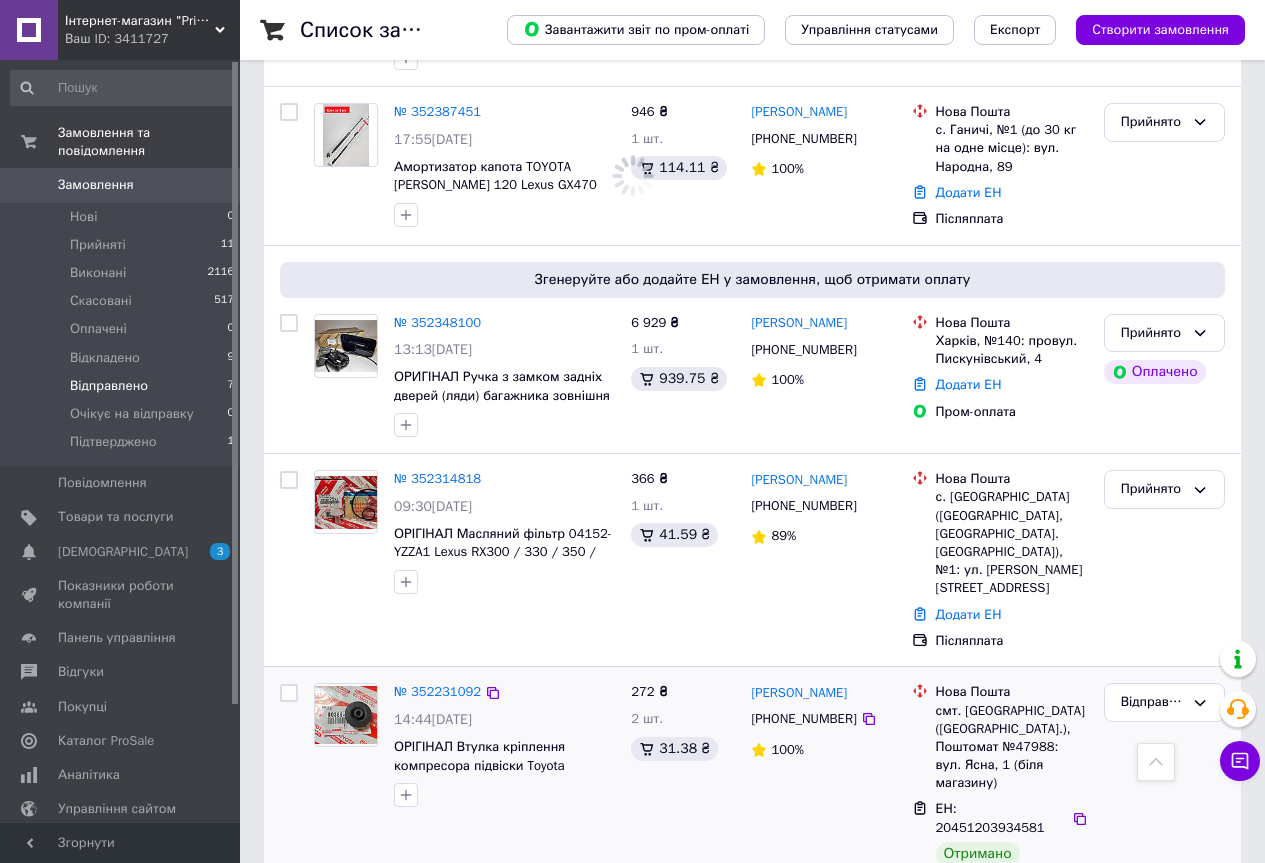 scroll, scrollTop: 0, scrollLeft: 0, axis: both 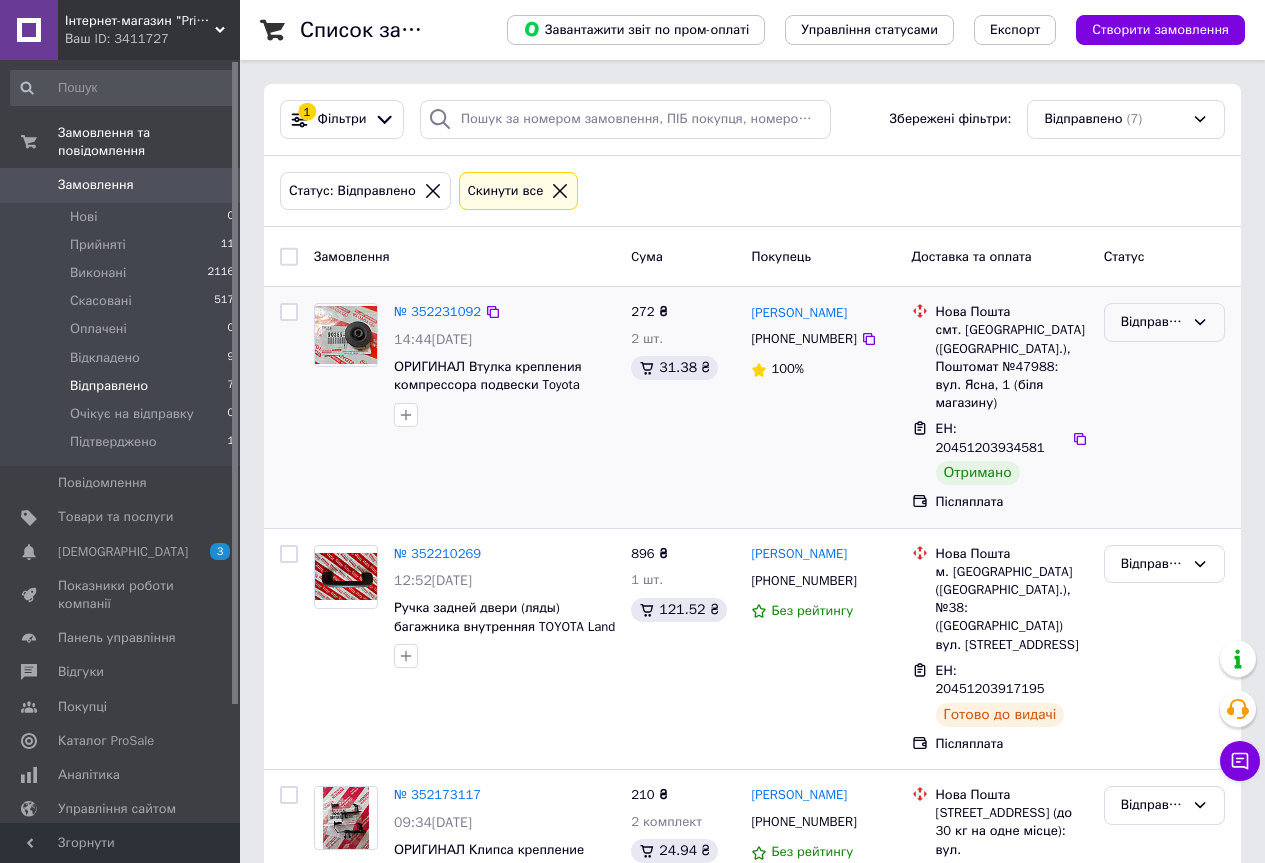 click on "Відправлено" at bounding box center [1152, 322] 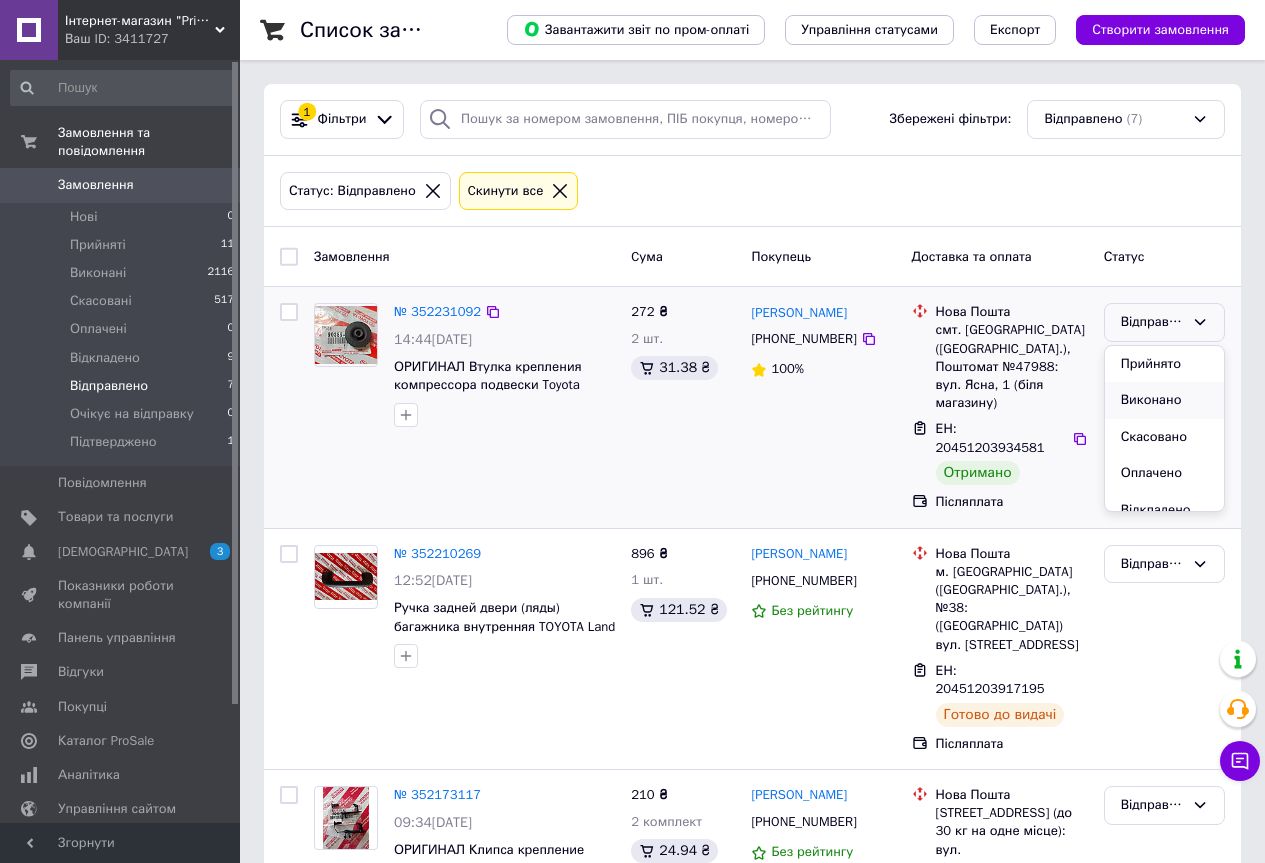 click on "Виконано" at bounding box center [1164, 400] 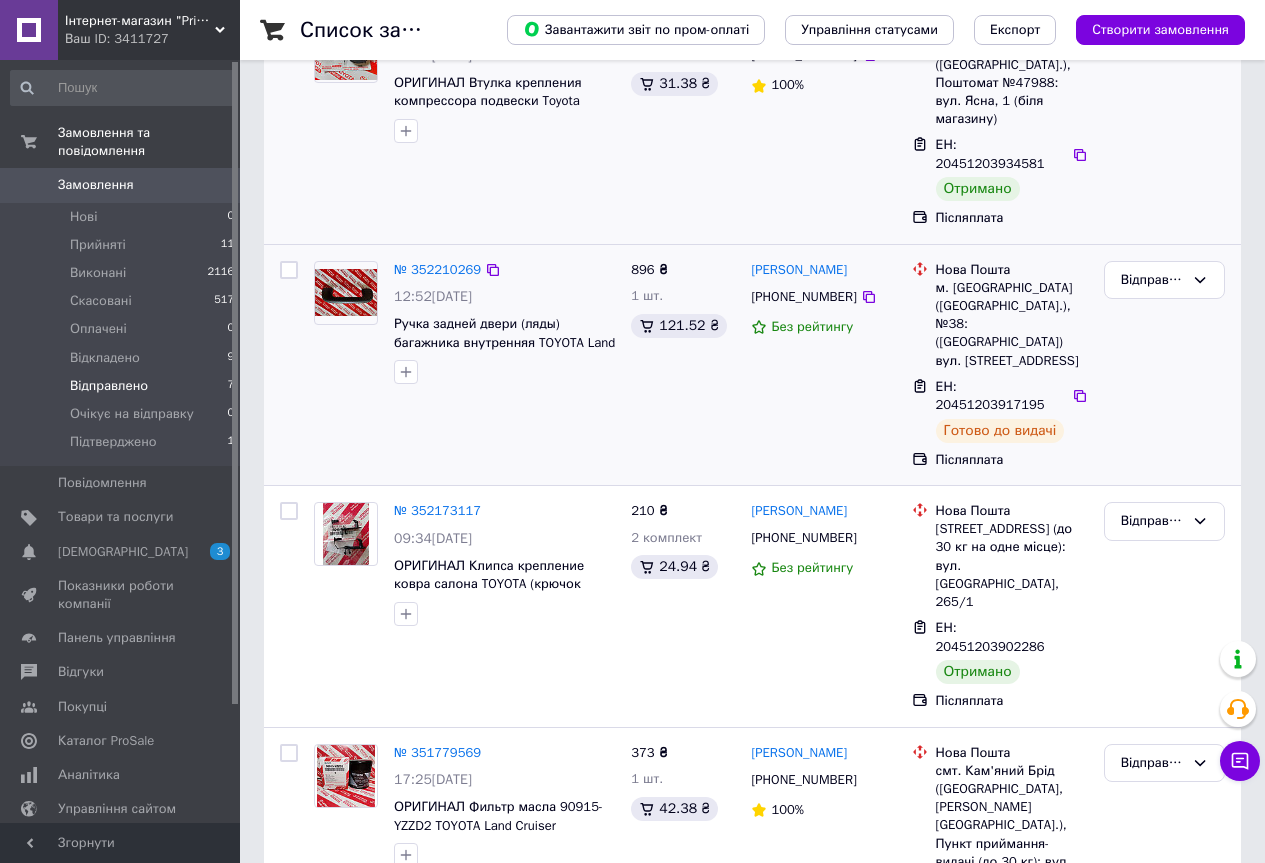 scroll, scrollTop: 400, scrollLeft: 0, axis: vertical 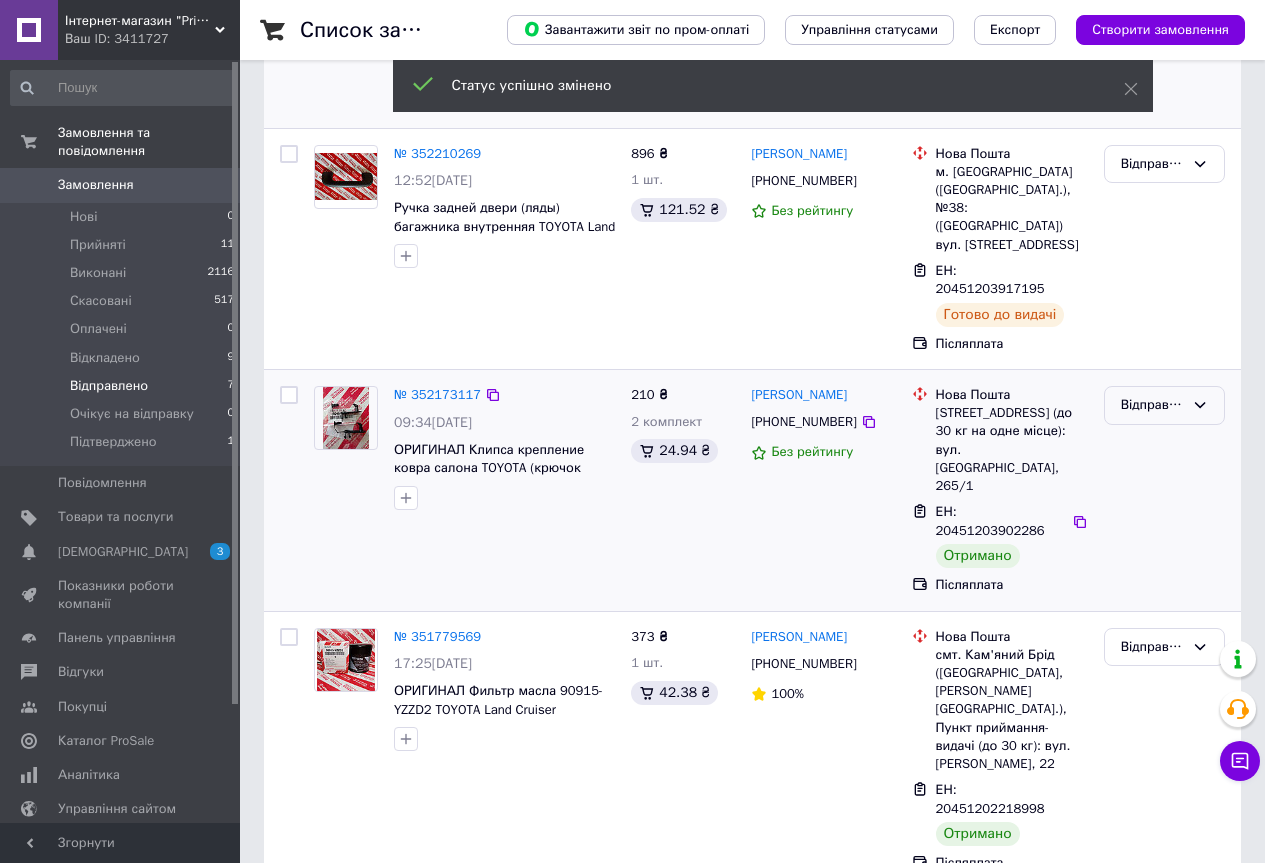click on "Відправлено" at bounding box center [1152, 405] 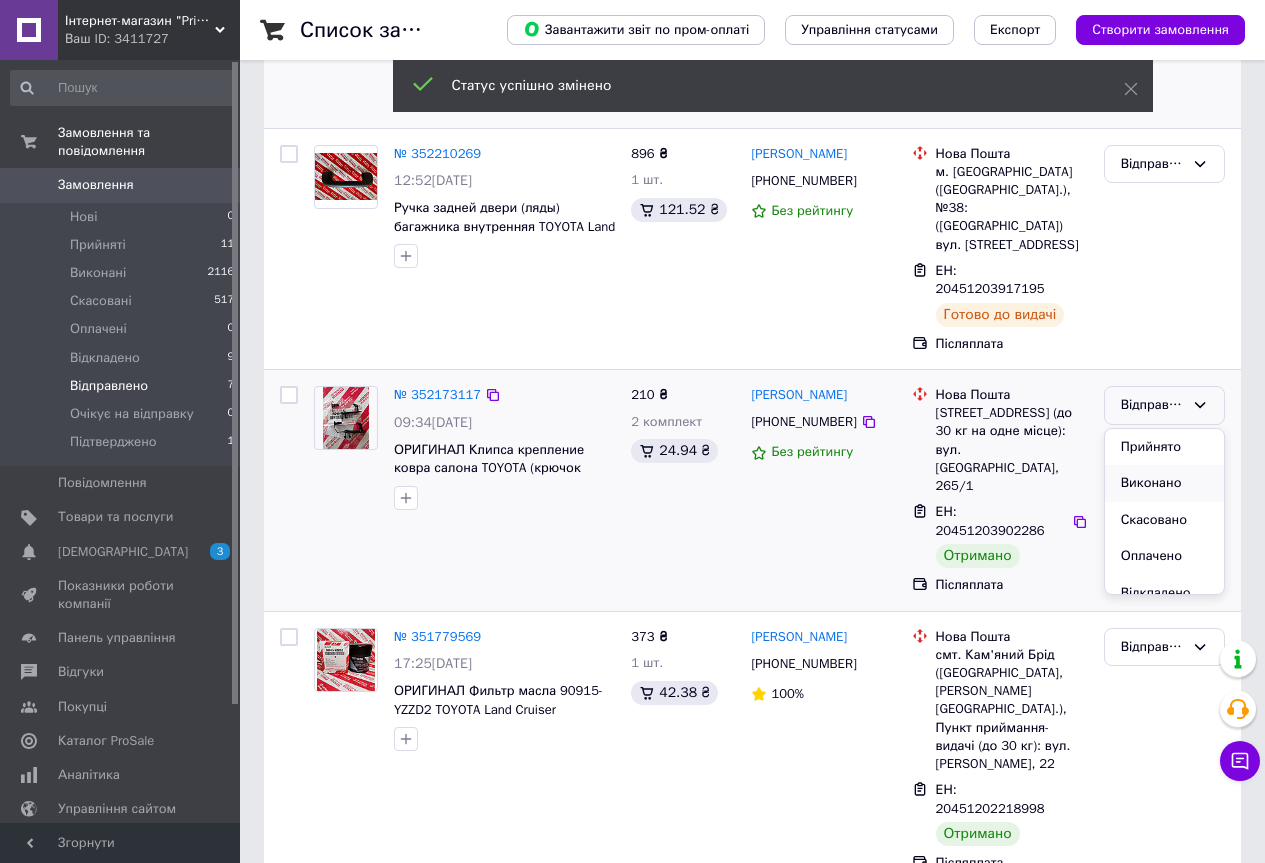 click on "Виконано" at bounding box center [1164, 483] 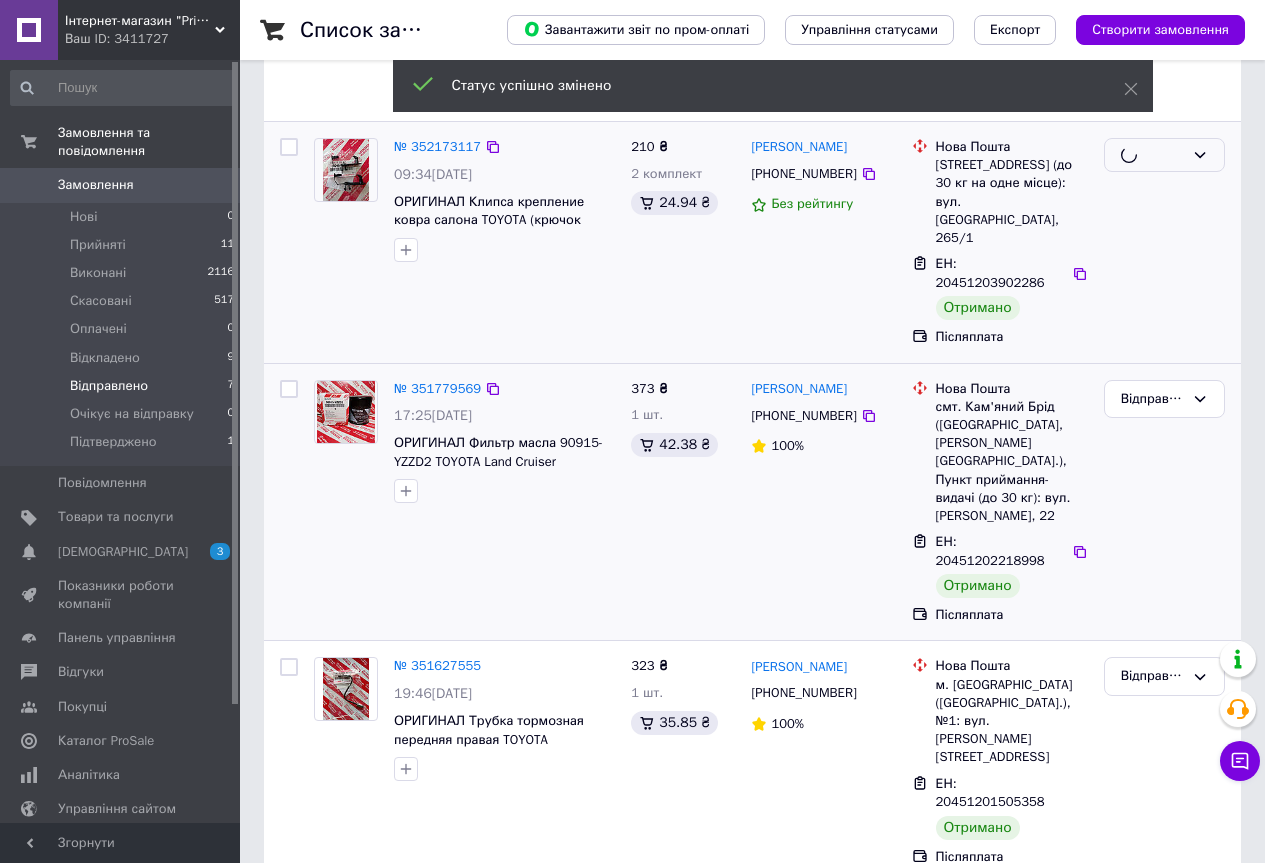 scroll, scrollTop: 700, scrollLeft: 0, axis: vertical 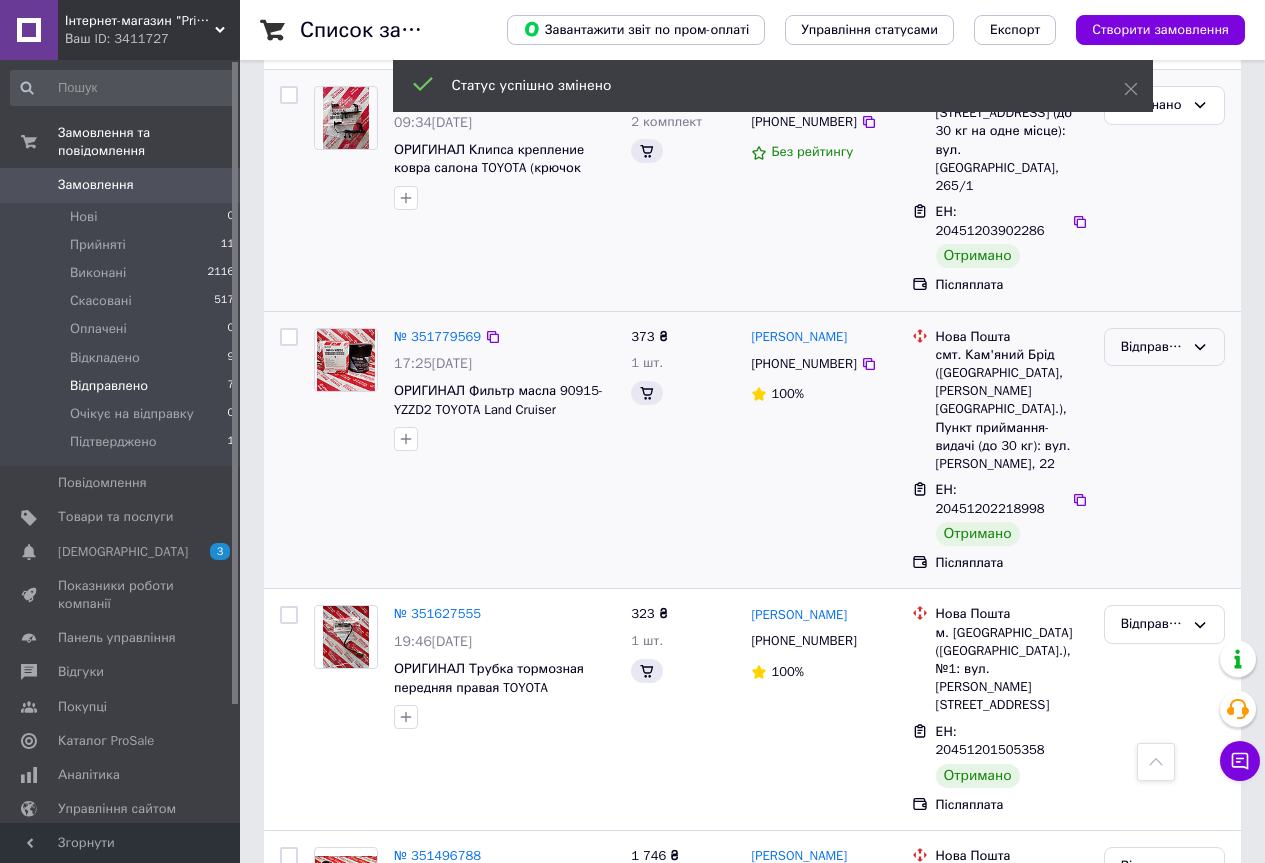 click on "Відправлено" at bounding box center [1152, 347] 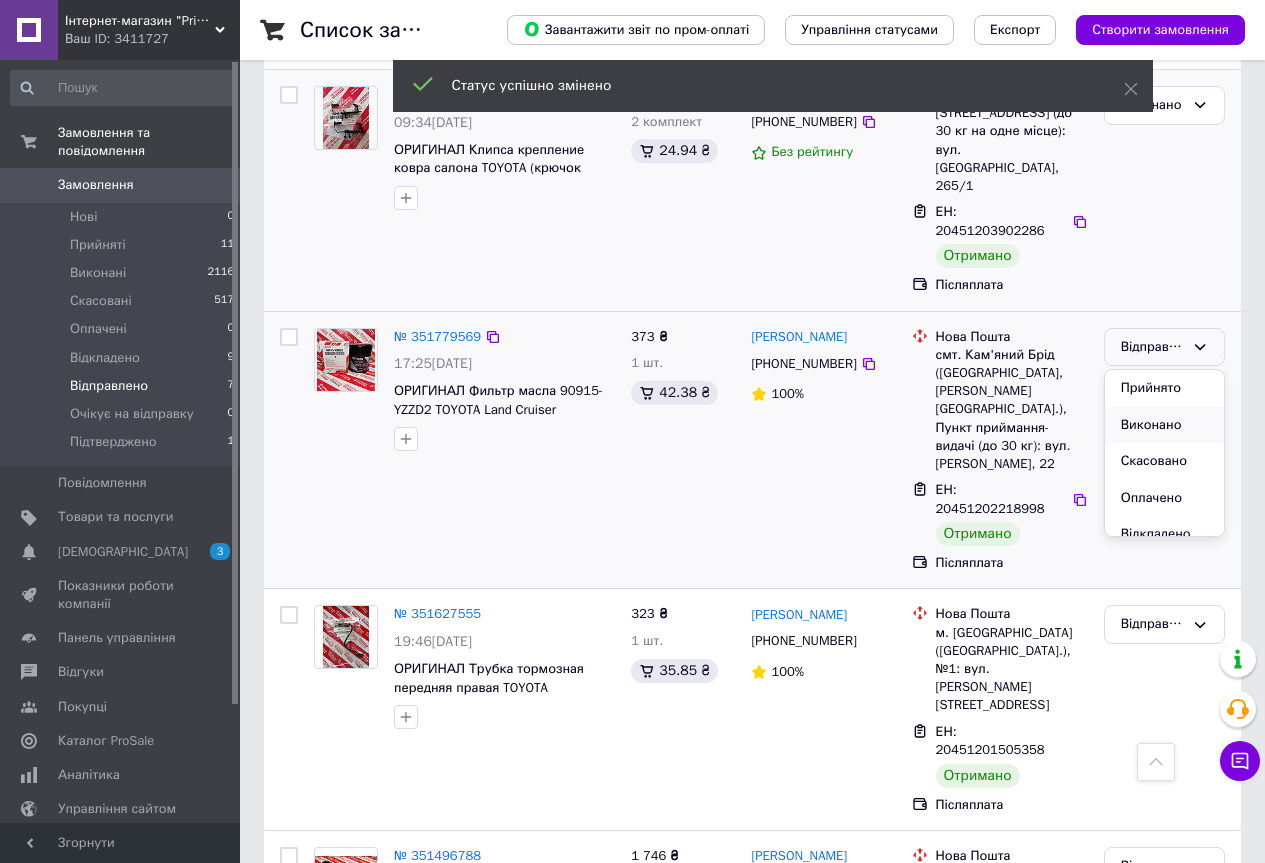 click on "Виконано" at bounding box center (1164, 425) 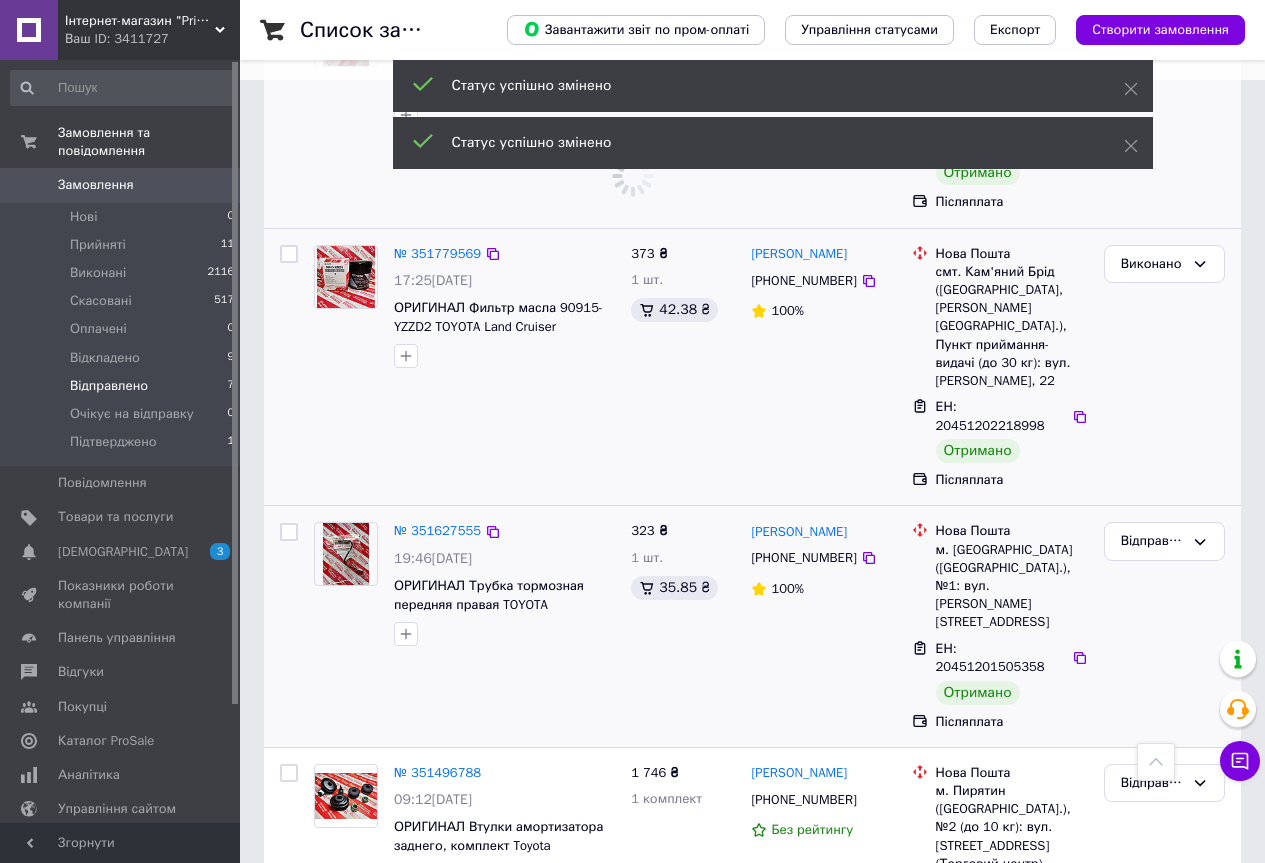 scroll, scrollTop: 862, scrollLeft: 0, axis: vertical 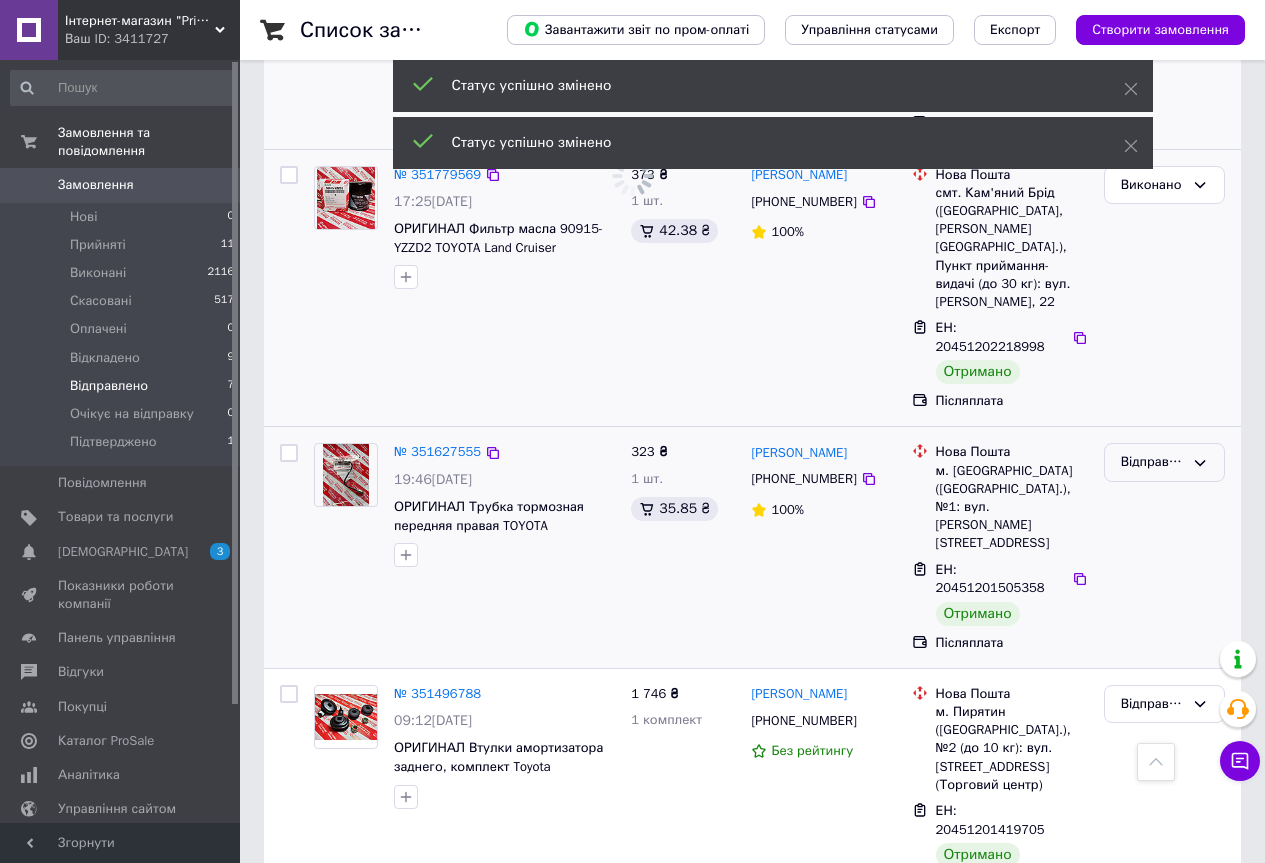click on "Відправлено" at bounding box center [1152, 462] 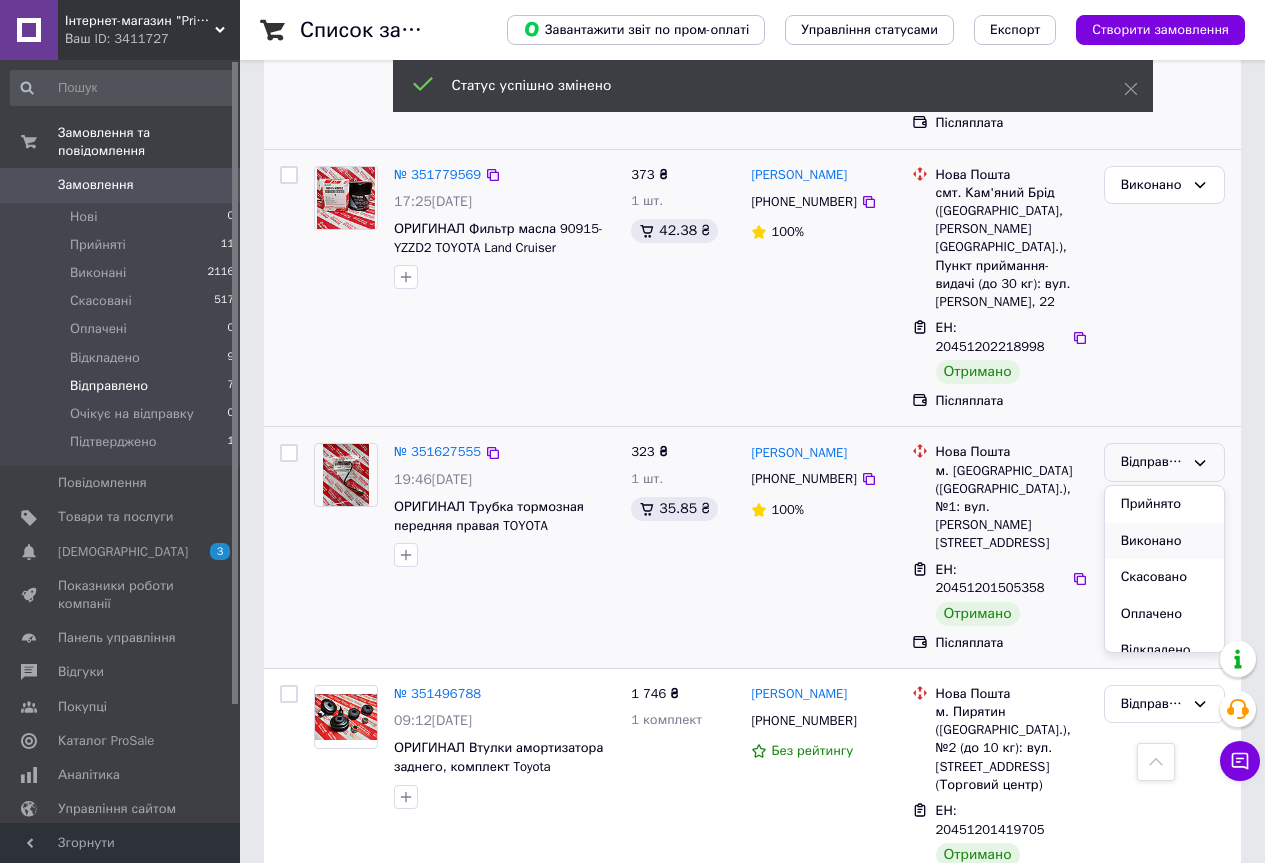 click on "Виконано" at bounding box center [1164, 541] 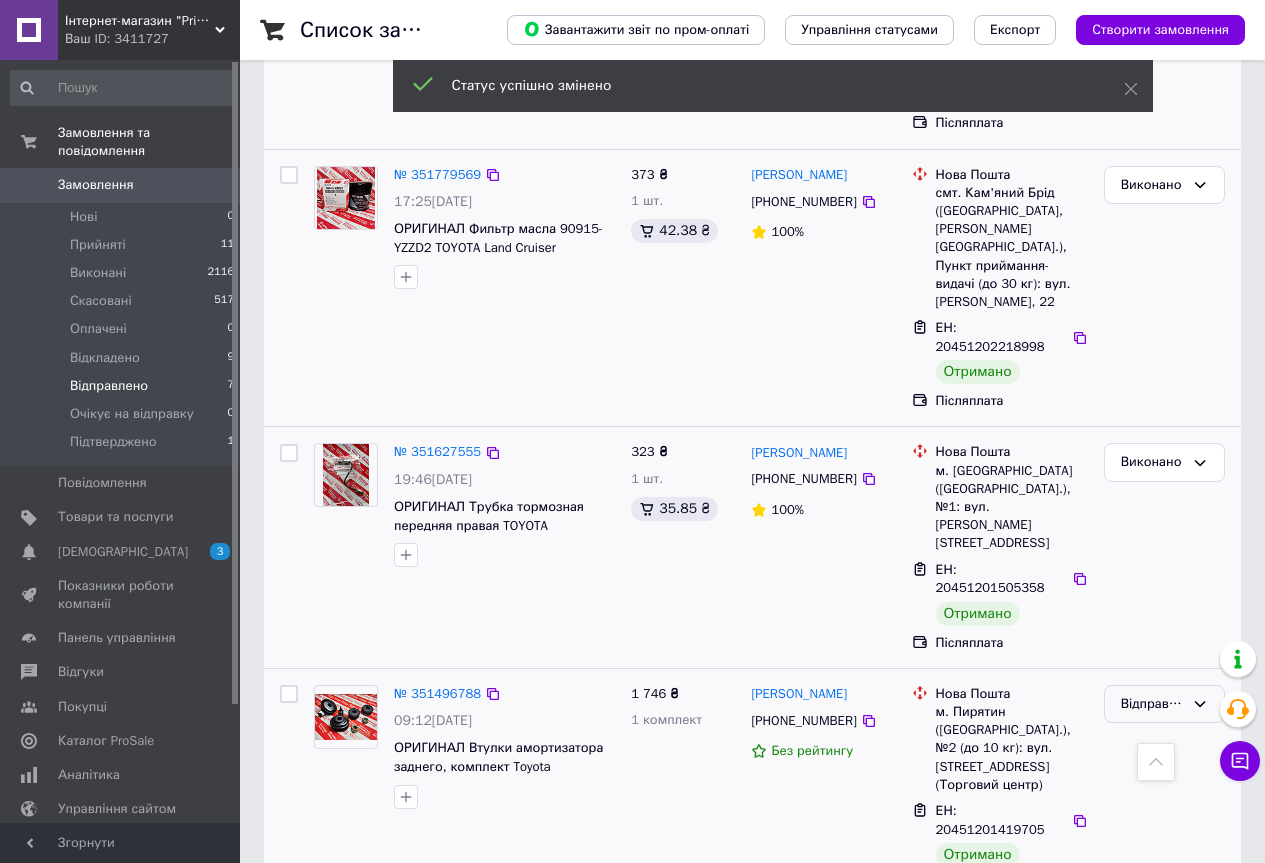 click on "Відправлено" at bounding box center [1152, 704] 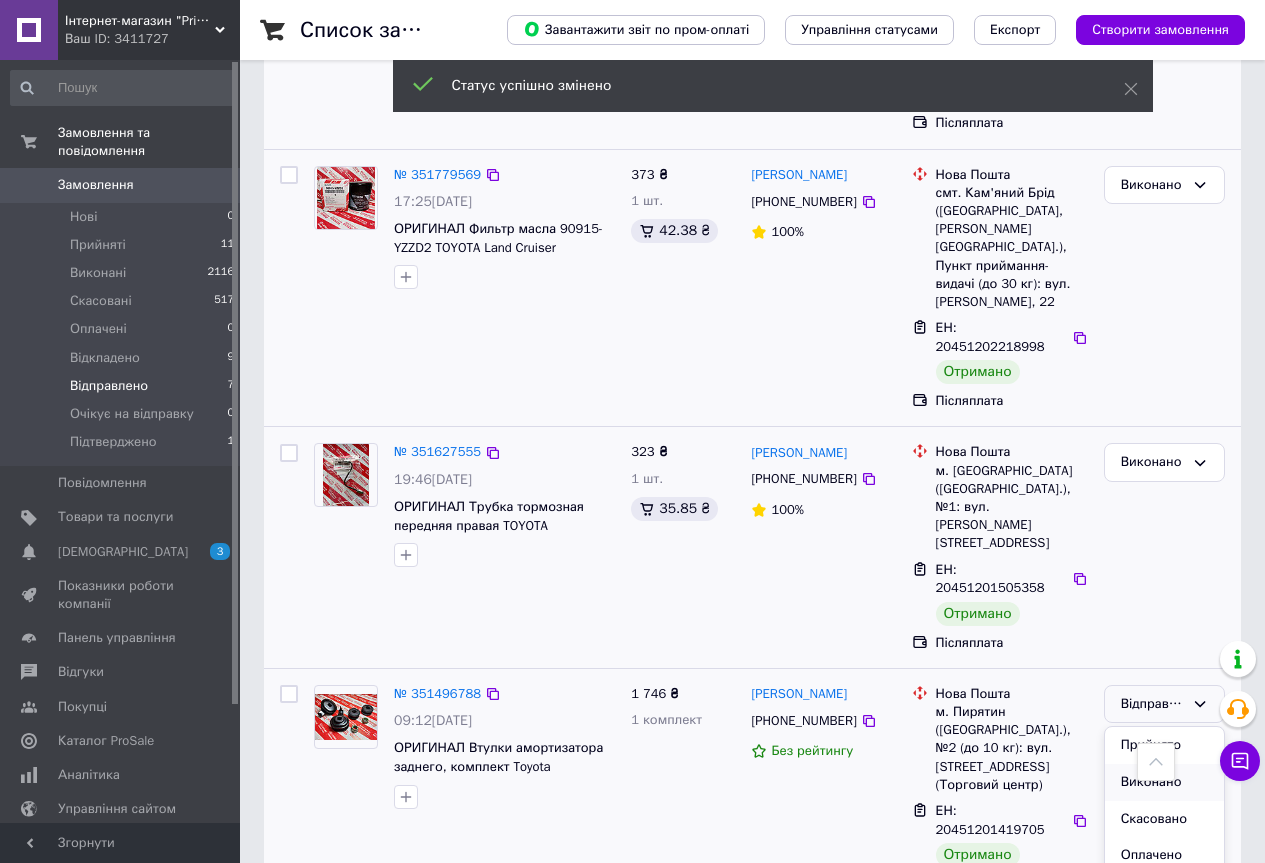 click on "Виконано" at bounding box center (1164, 782) 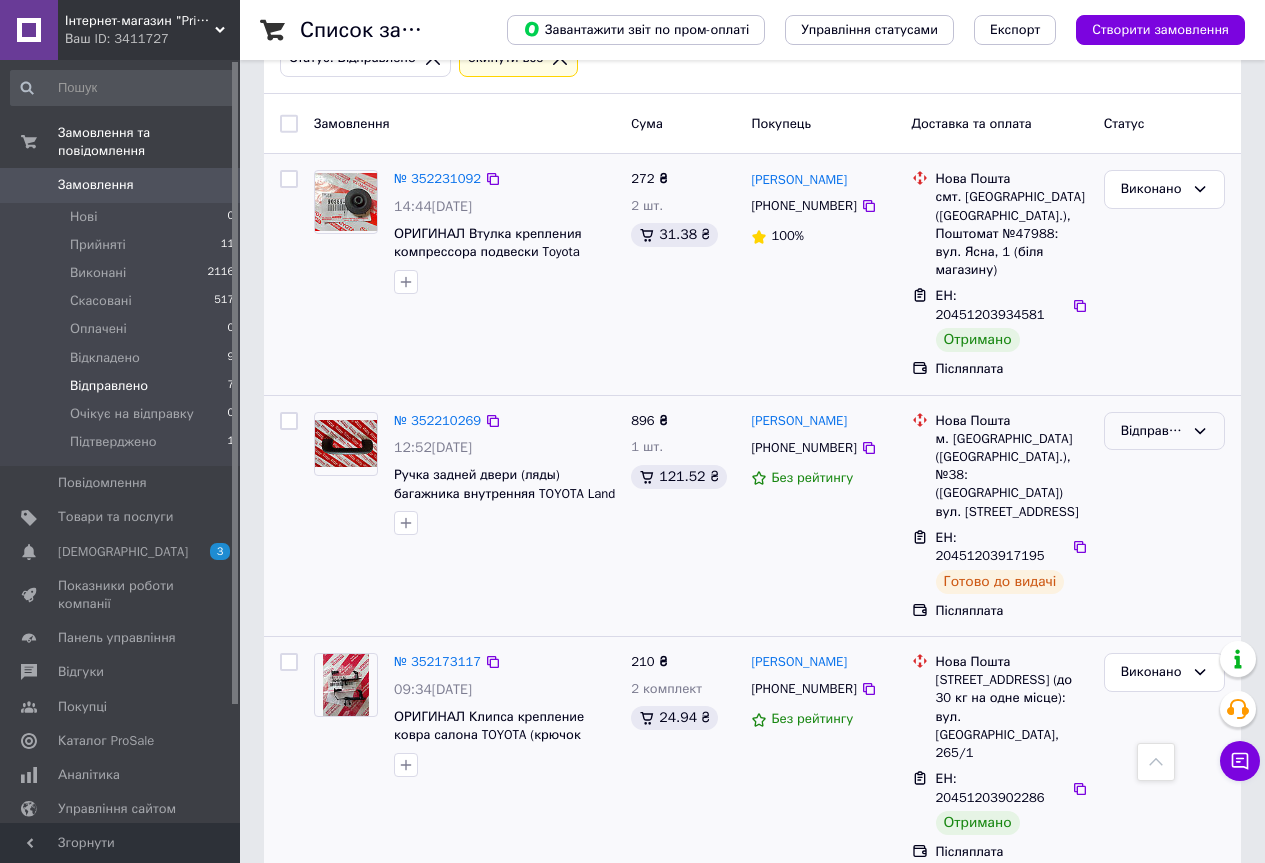 scroll, scrollTop: 0, scrollLeft: 0, axis: both 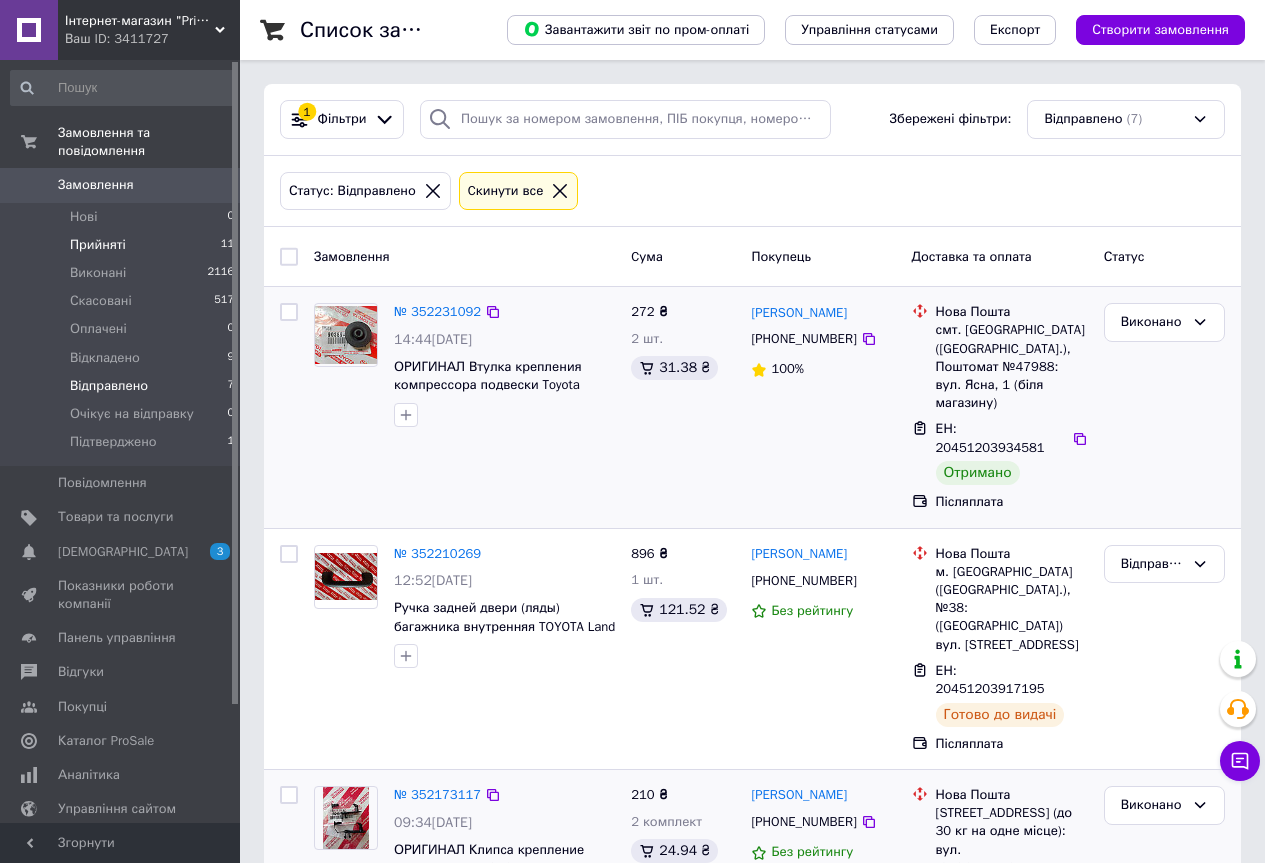 click on "Прийняті" at bounding box center (98, 245) 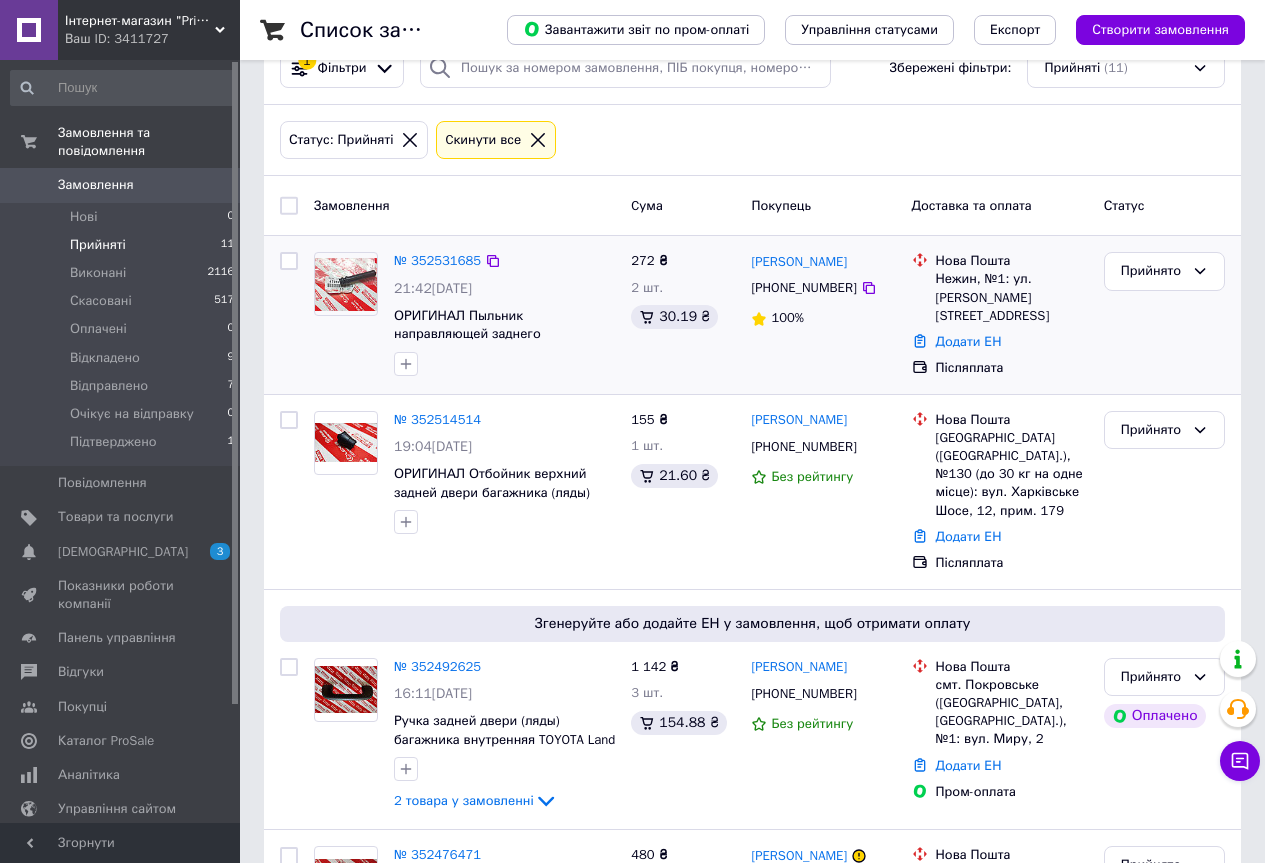 scroll, scrollTop: 100, scrollLeft: 0, axis: vertical 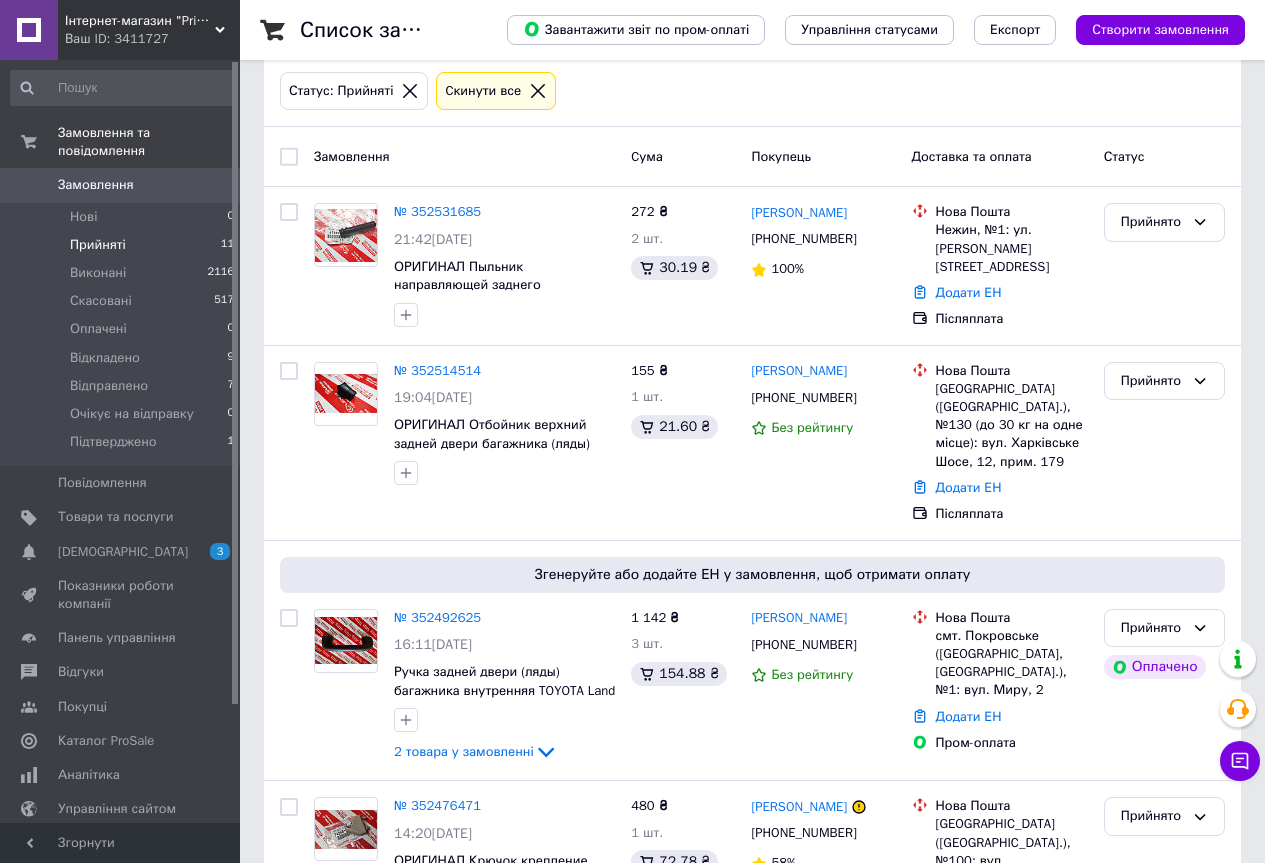 click at bounding box center (289, 157) 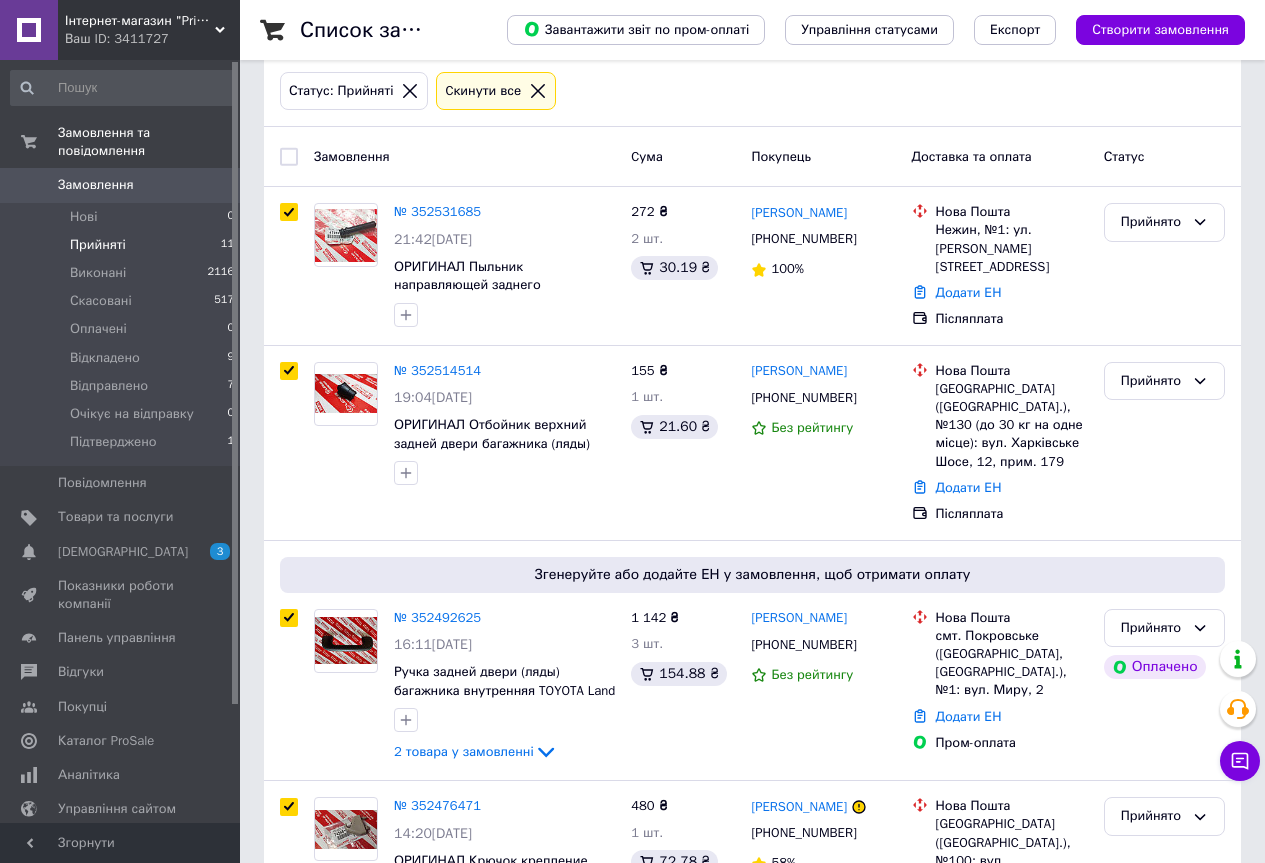 checkbox on "true" 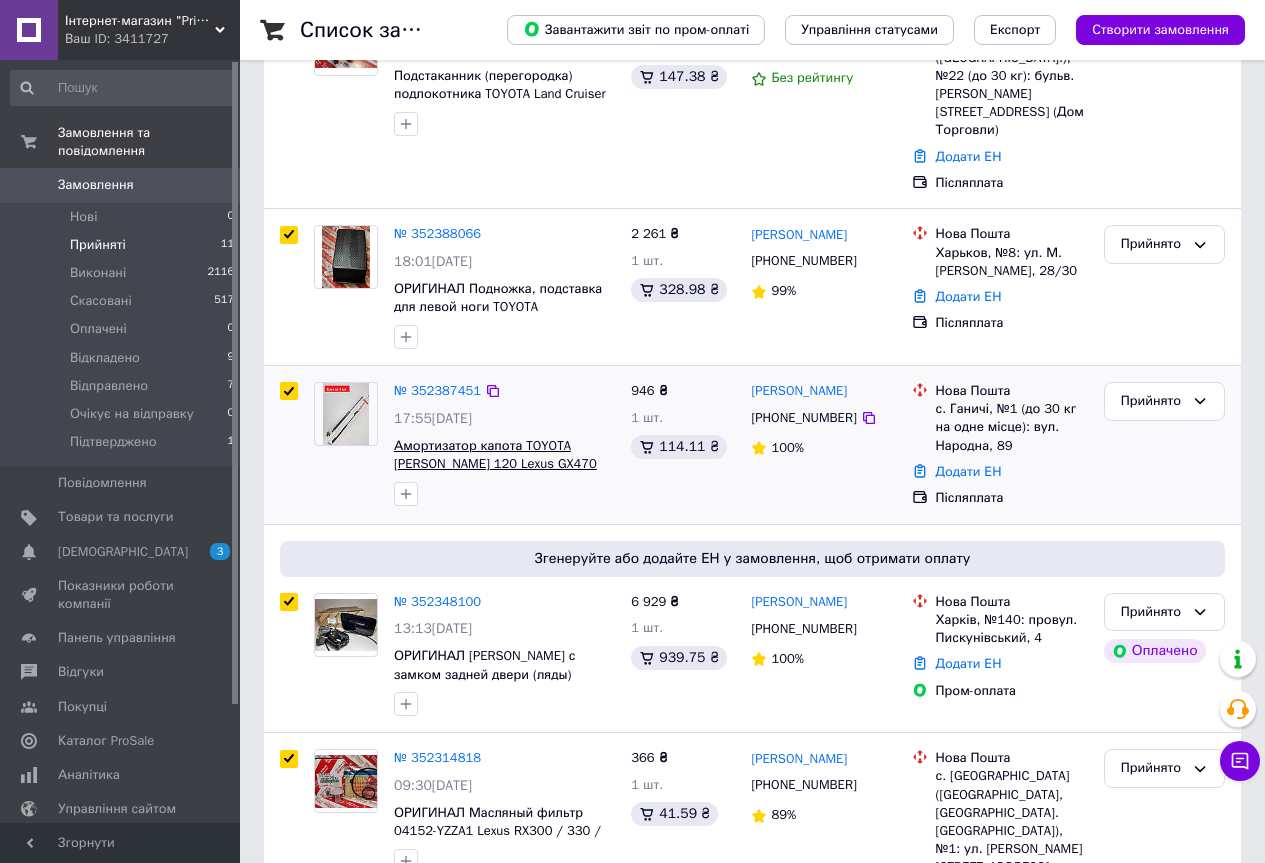 scroll, scrollTop: 1429, scrollLeft: 0, axis: vertical 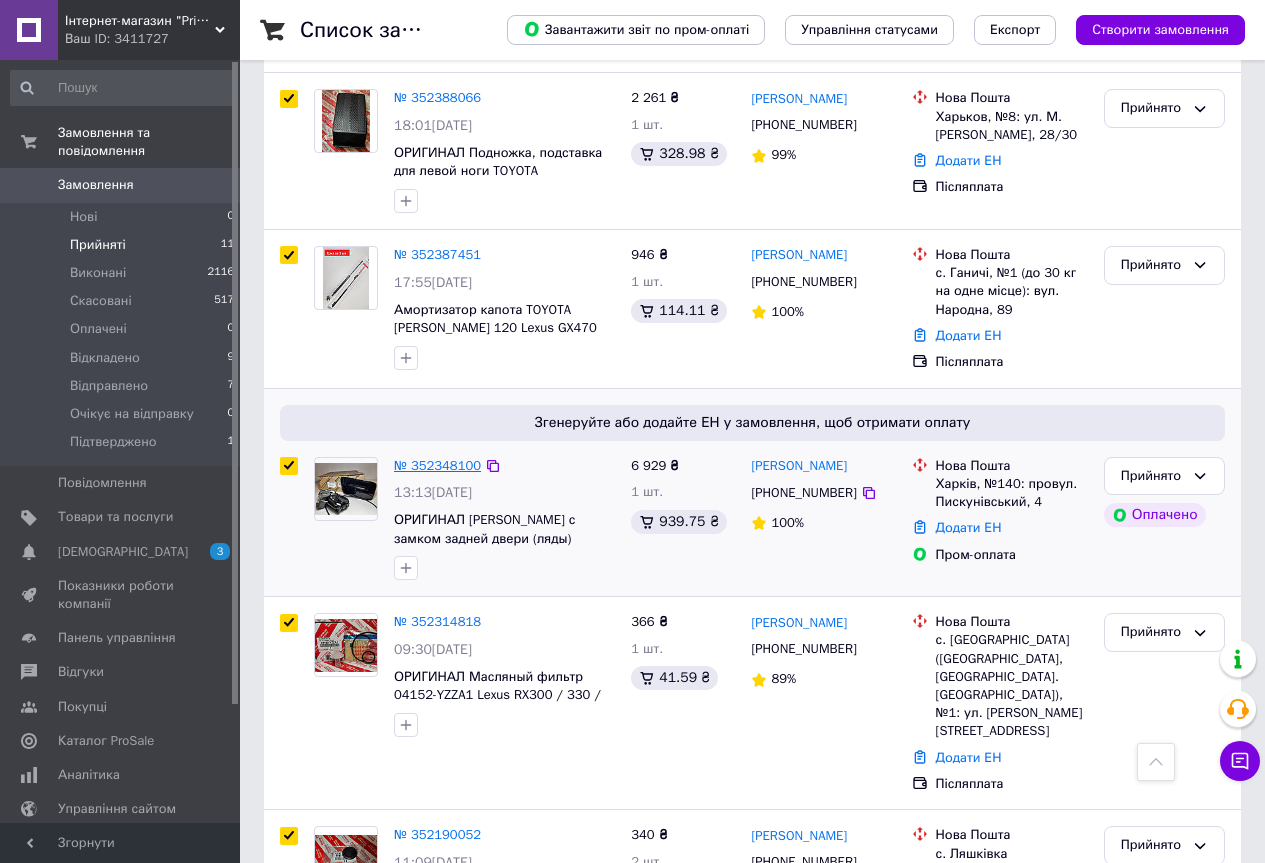click on "№ 352348100" at bounding box center (437, 465) 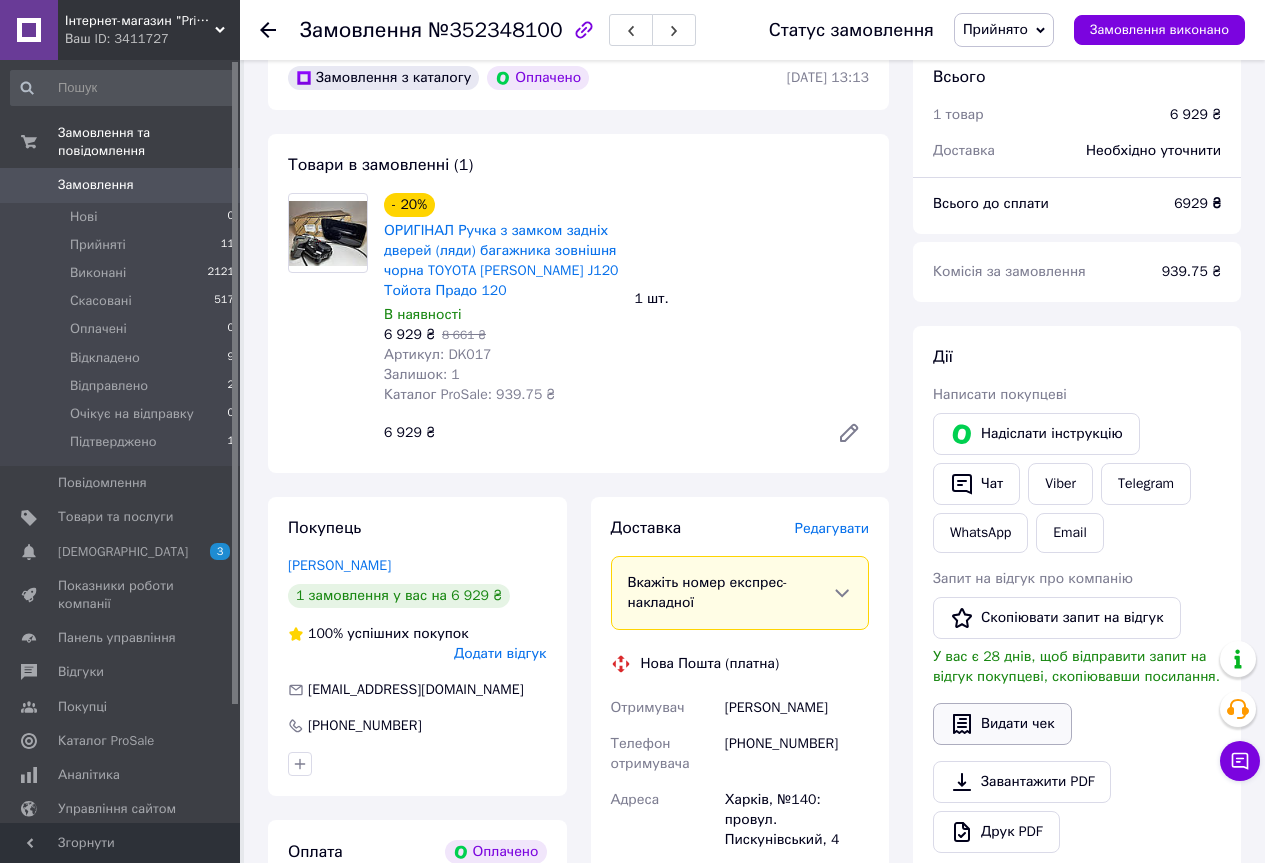 scroll, scrollTop: 200, scrollLeft: 0, axis: vertical 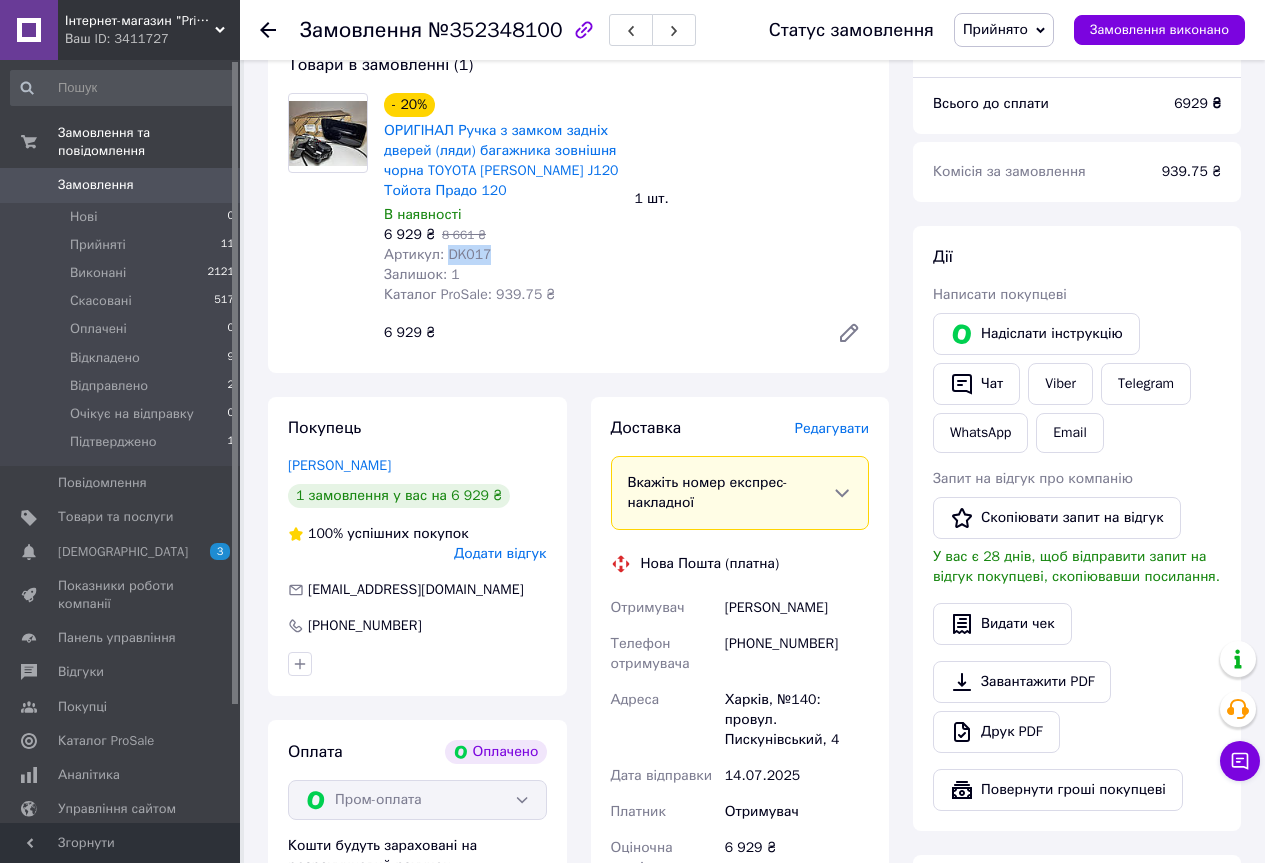 drag, startPoint x: 484, startPoint y: 259, endPoint x: 445, endPoint y: 255, distance: 39.20459 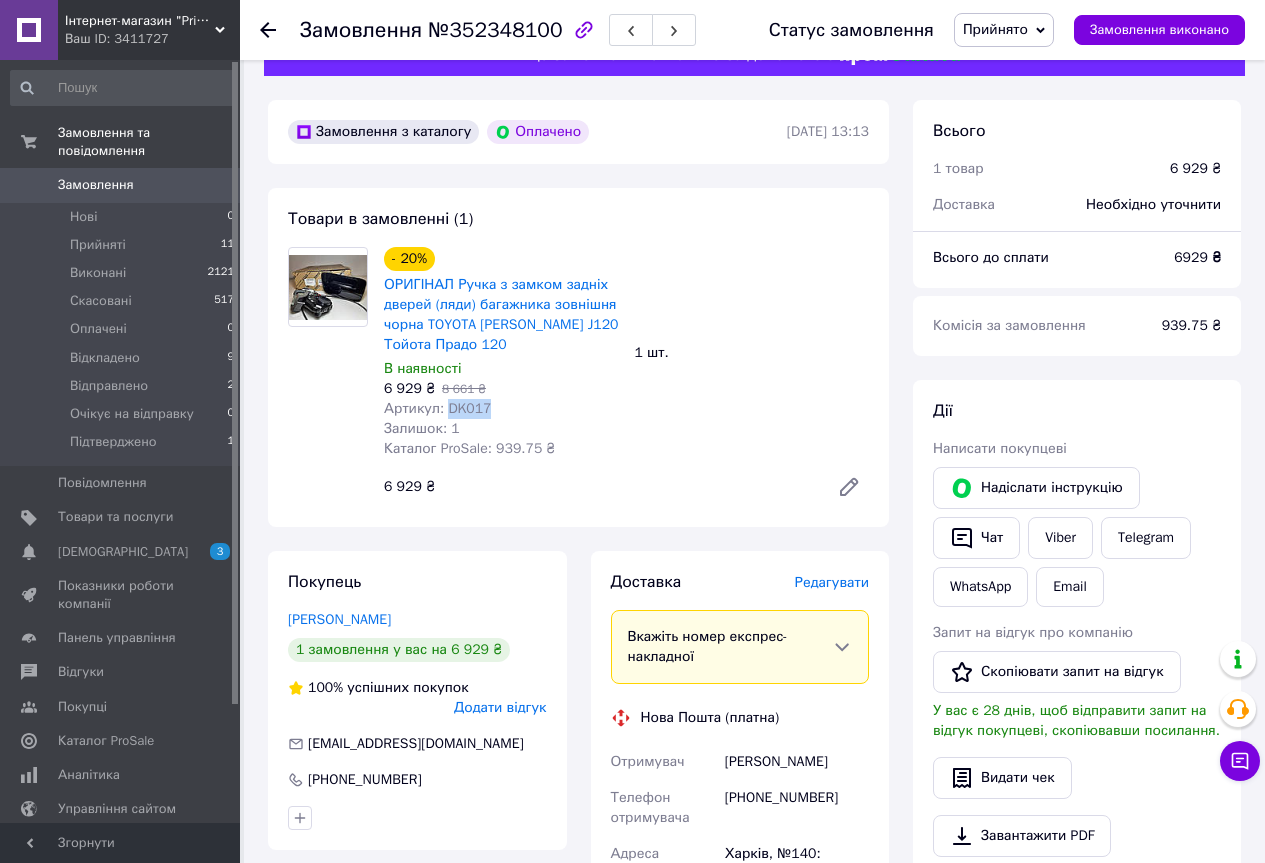scroll, scrollTop: 0, scrollLeft: 0, axis: both 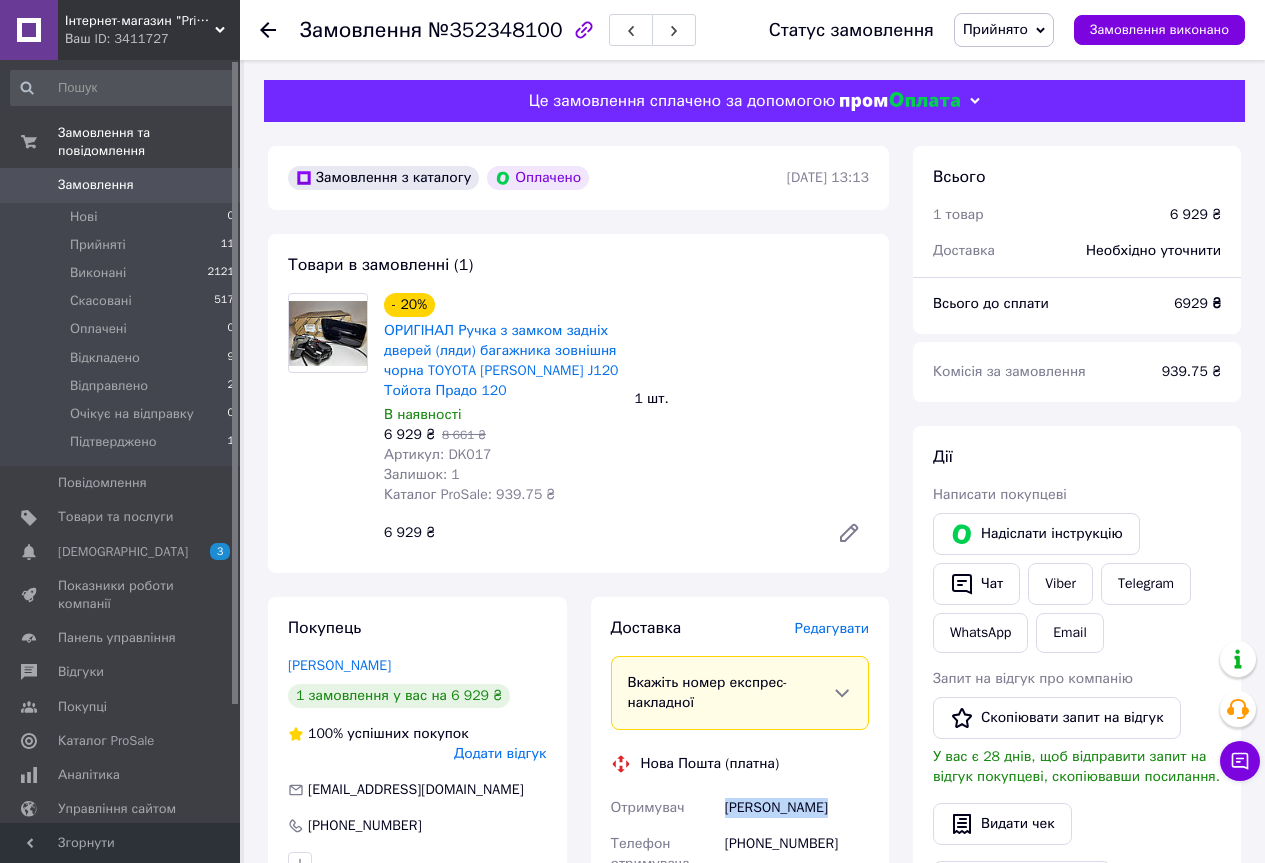 drag, startPoint x: 724, startPoint y: 806, endPoint x: 843, endPoint y: 803, distance: 119.03781 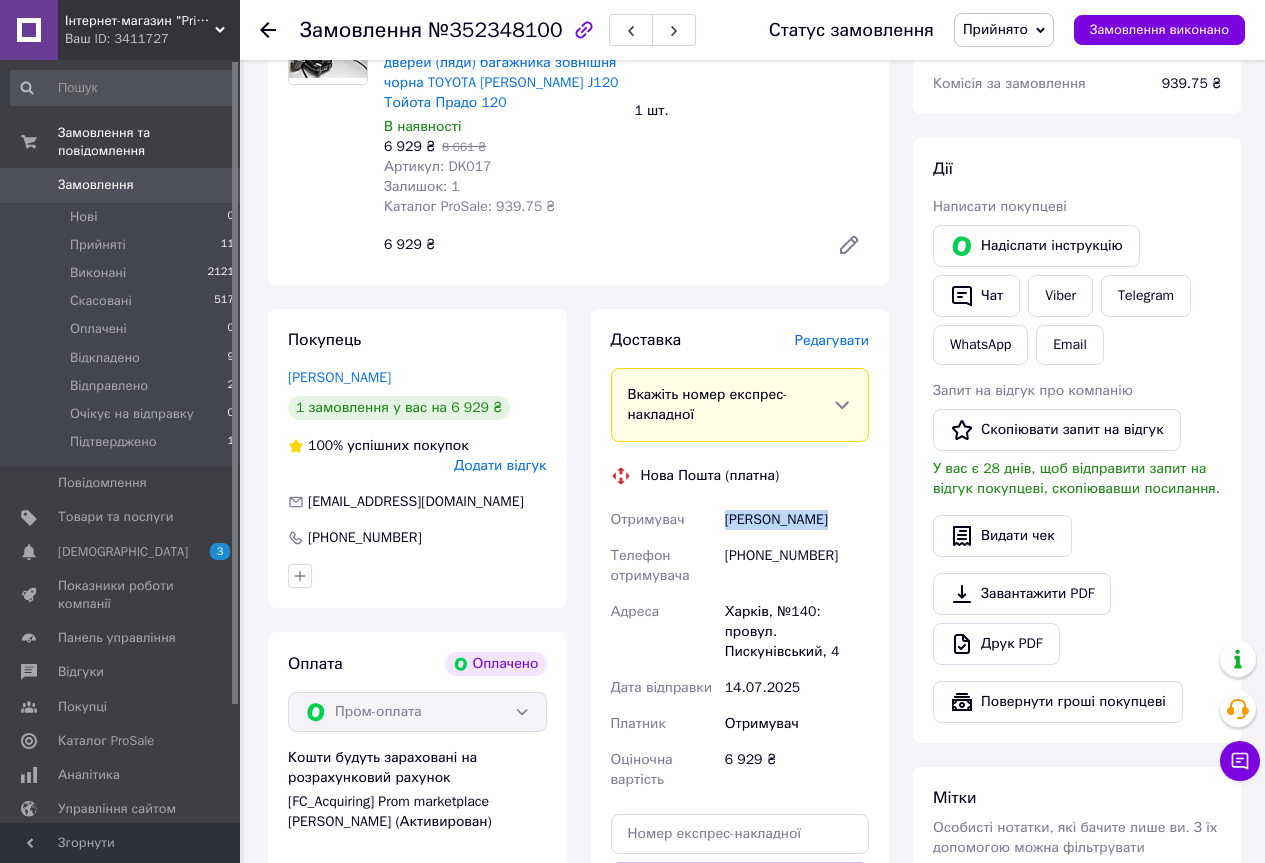scroll, scrollTop: 300, scrollLeft: 0, axis: vertical 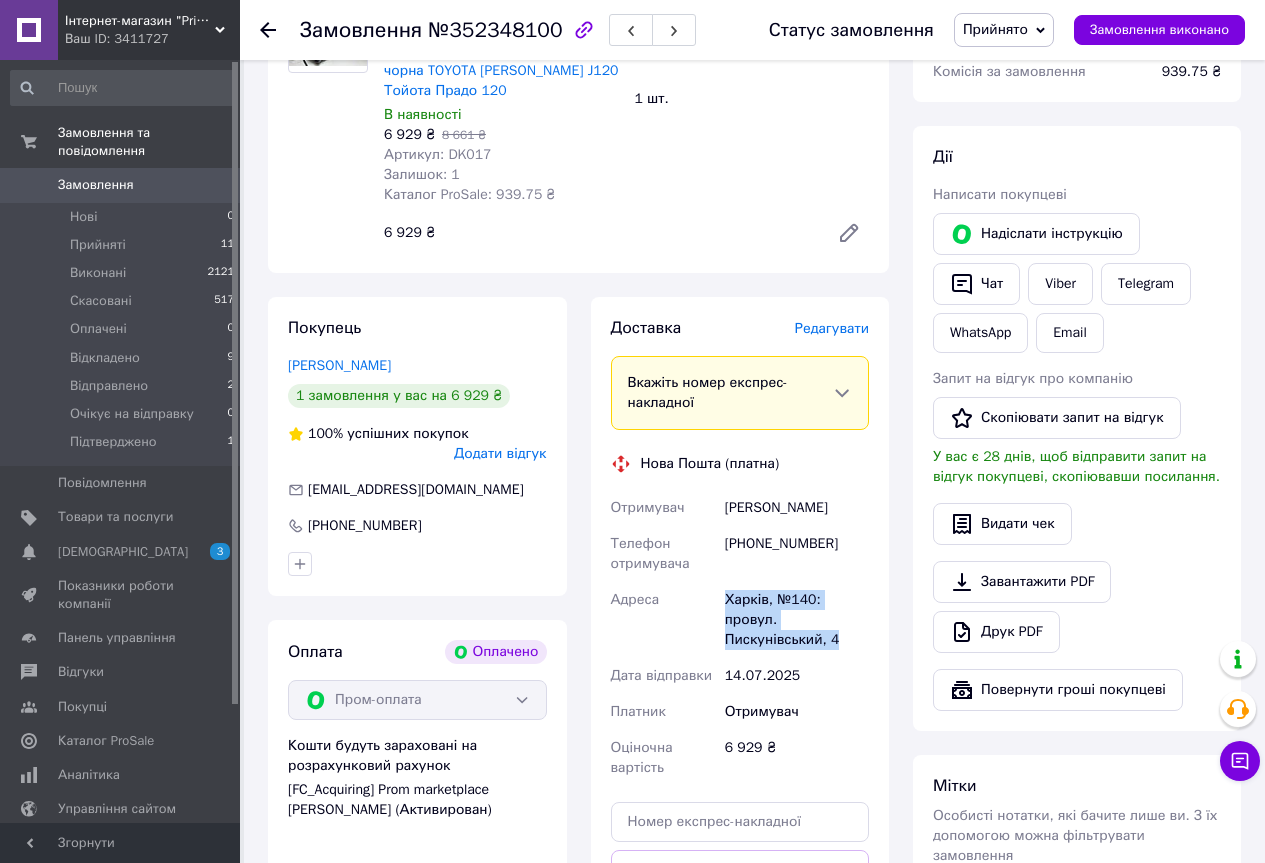 drag, startPoint x: 715, startPoint y: 599, endPoint x: 843, endPoint y: 627, distance: 131.02672 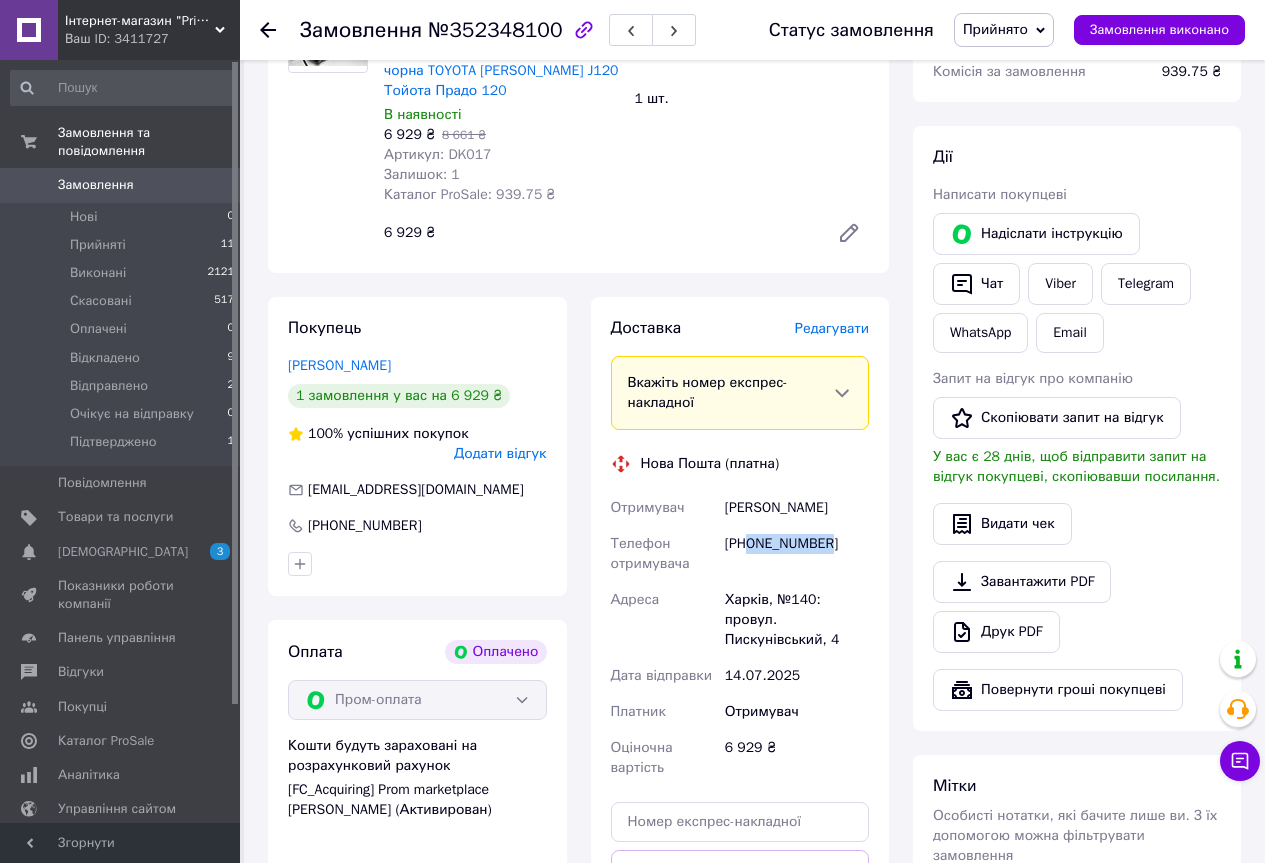 drag, startPoint x: 836, startPoint y: 538, endPoint x: 752, endPoint y: 560, distance: 86.833176 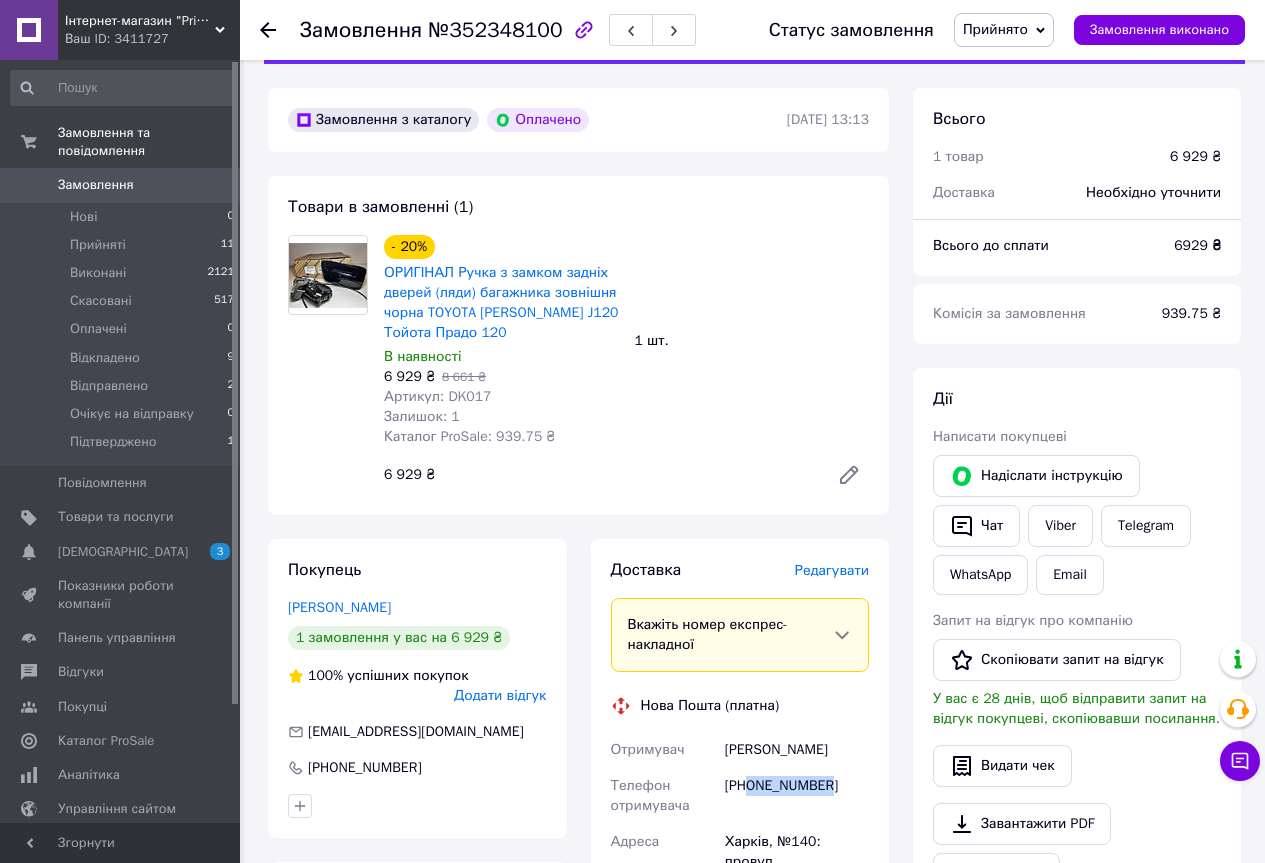 scroll, scrollTop: 0, scrollLeft: 0, axis: both 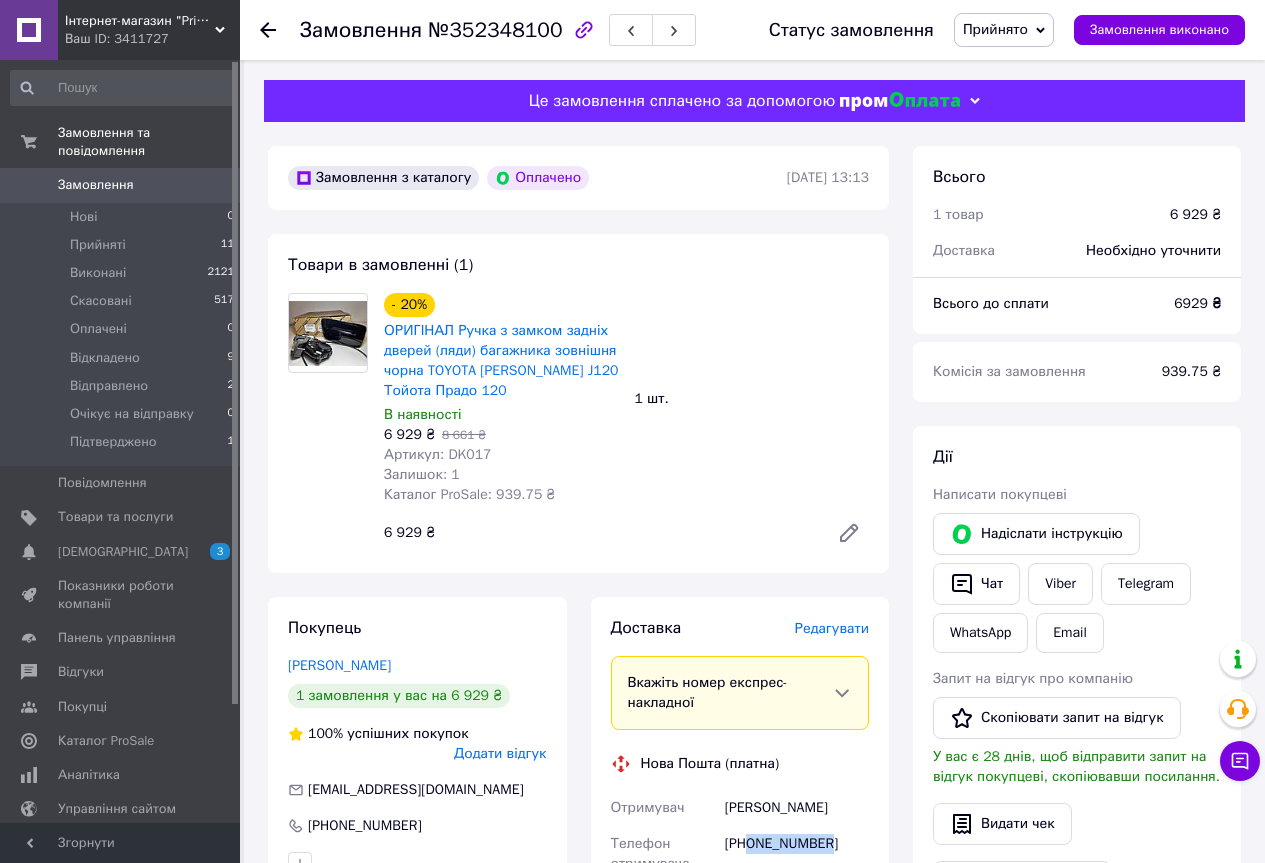 click on "Прийнято" at bounding box center [995, 29] 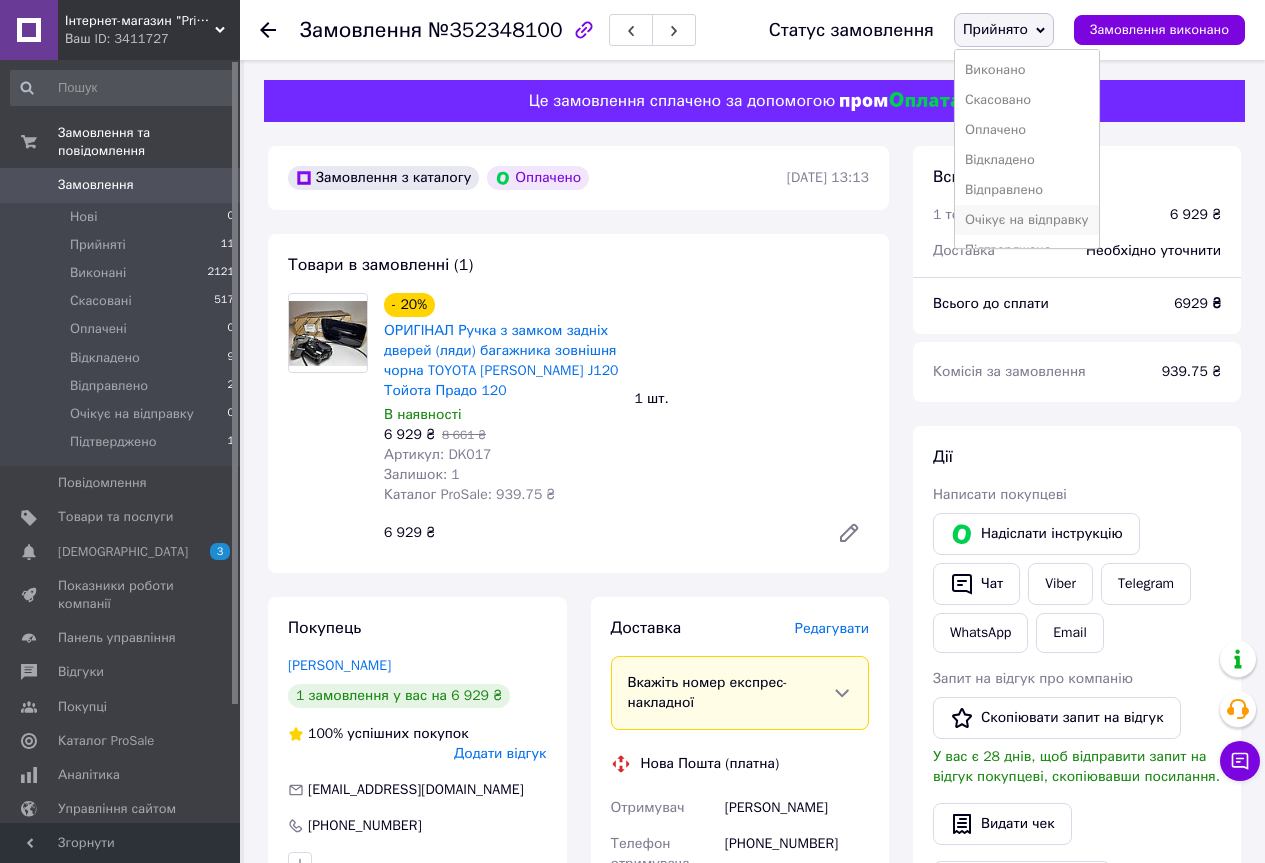 click on "Очікує на відправку" at bounding box center (1027, 220) 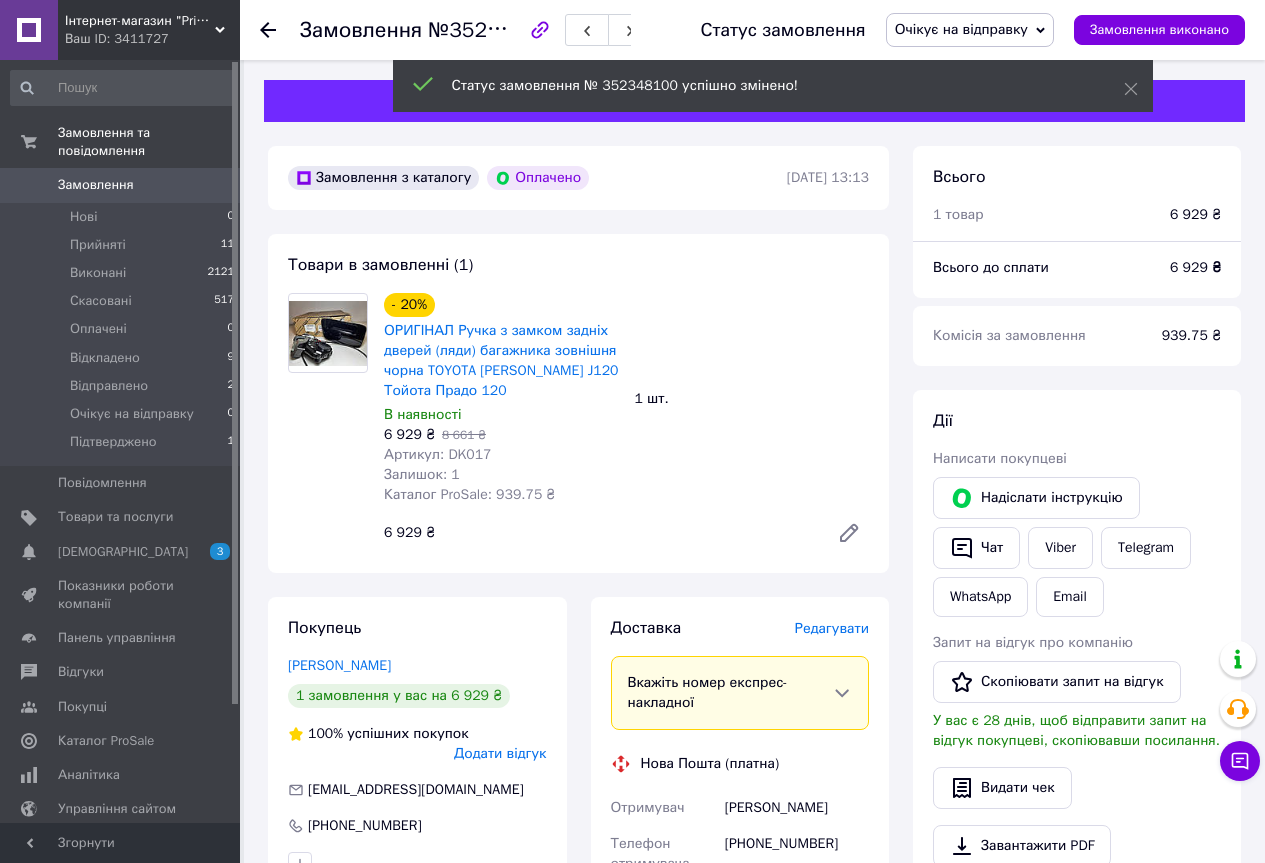 click on "Прийняті" at bounding box center [98, 245] 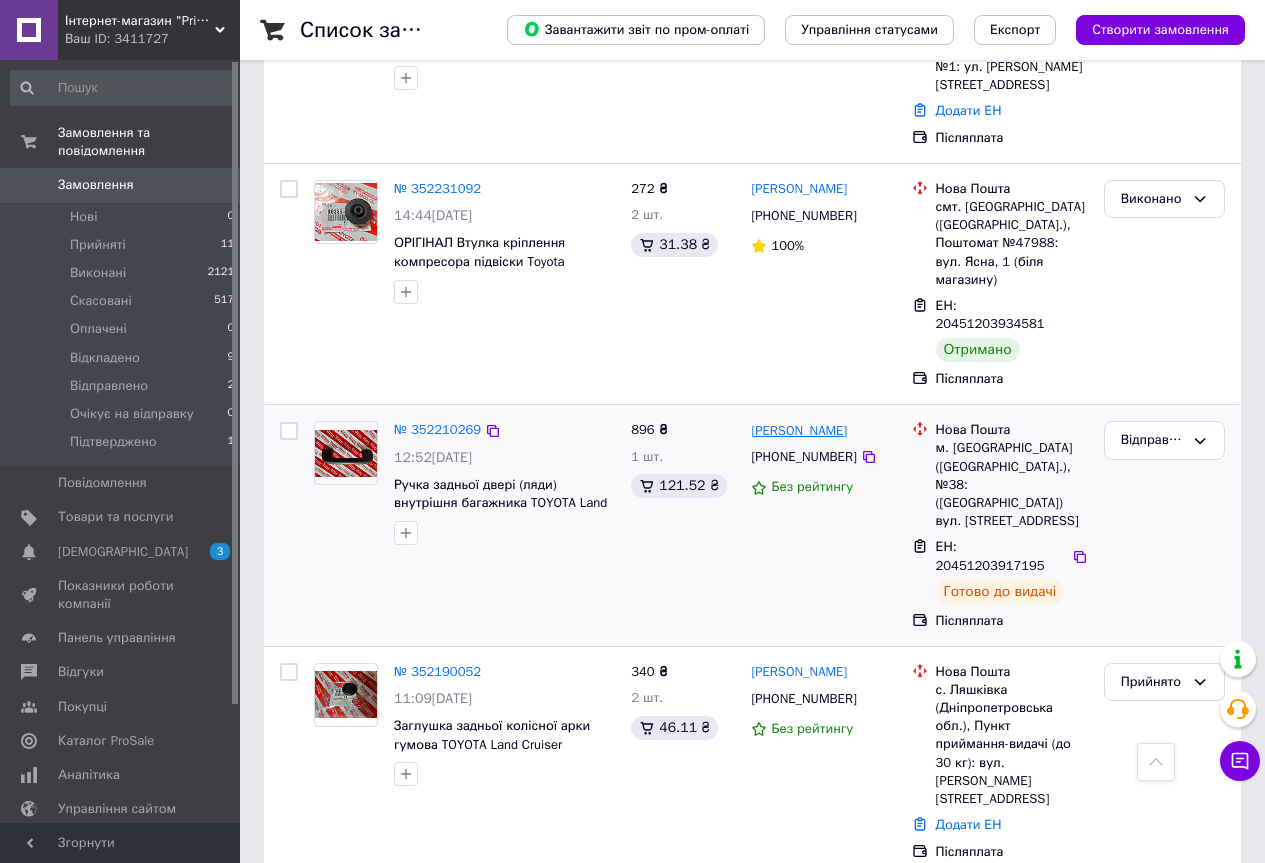 scroll, scrollTop: 2400, scrollLeft: 0, axis: vertical 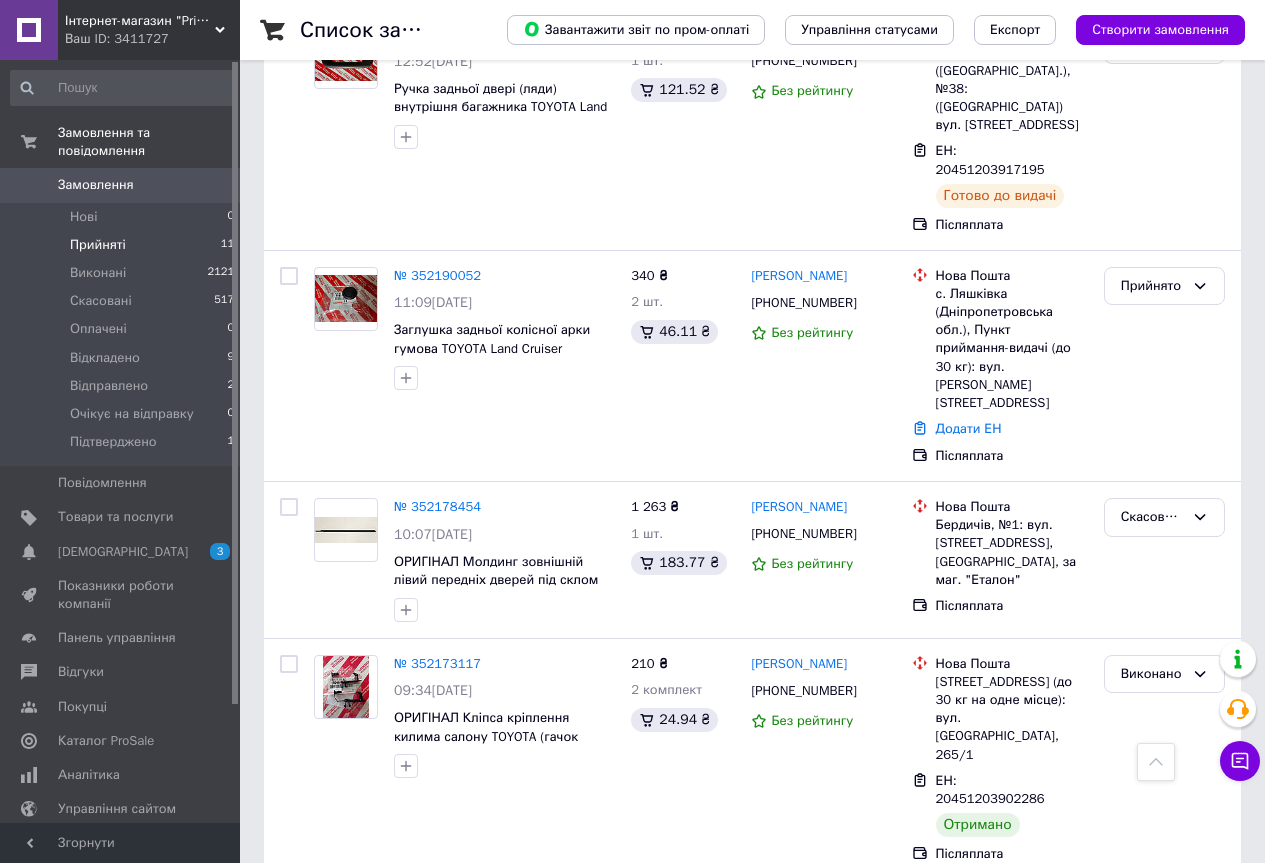click on "Прийняті" at bounding box center [98, 245] 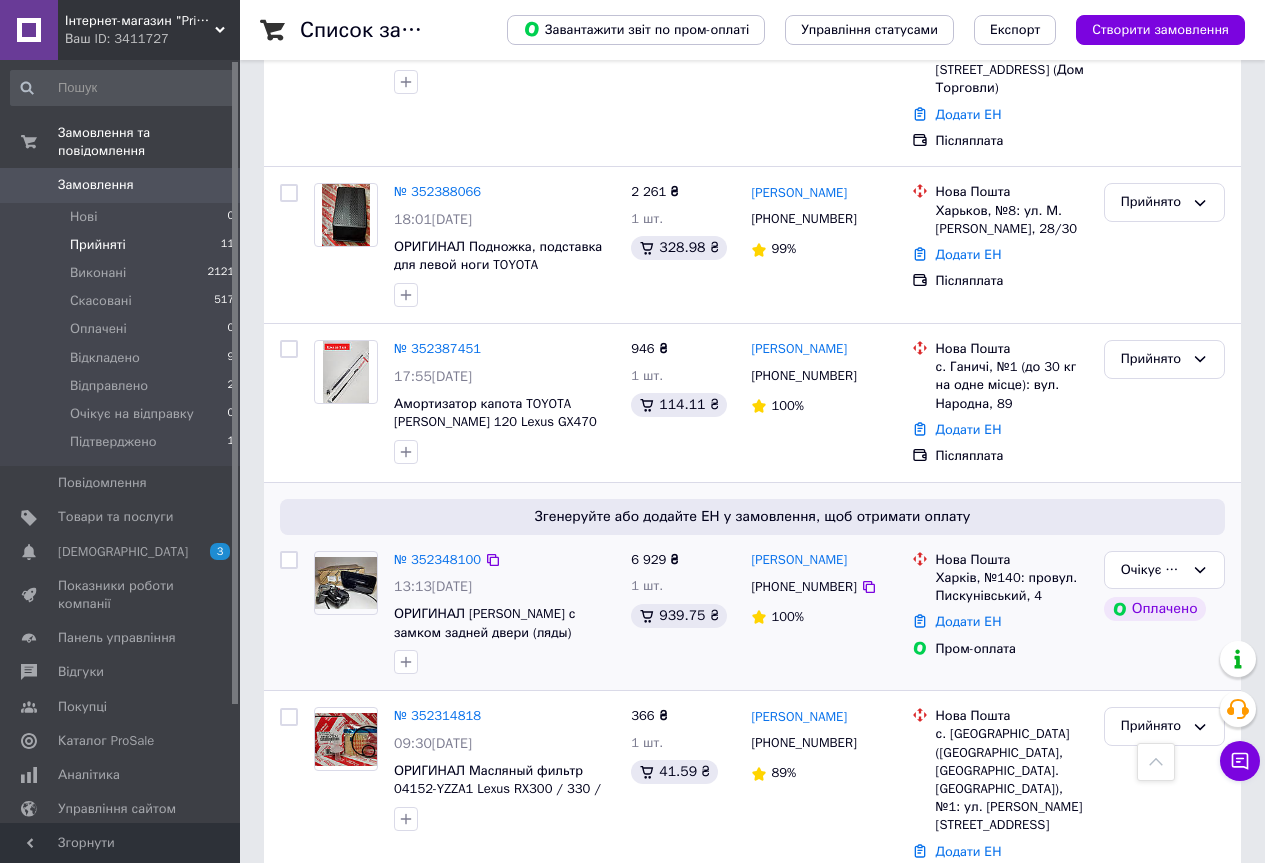 scroll, scrollTop: 1429, scrollLeft: 0, axis: vertical 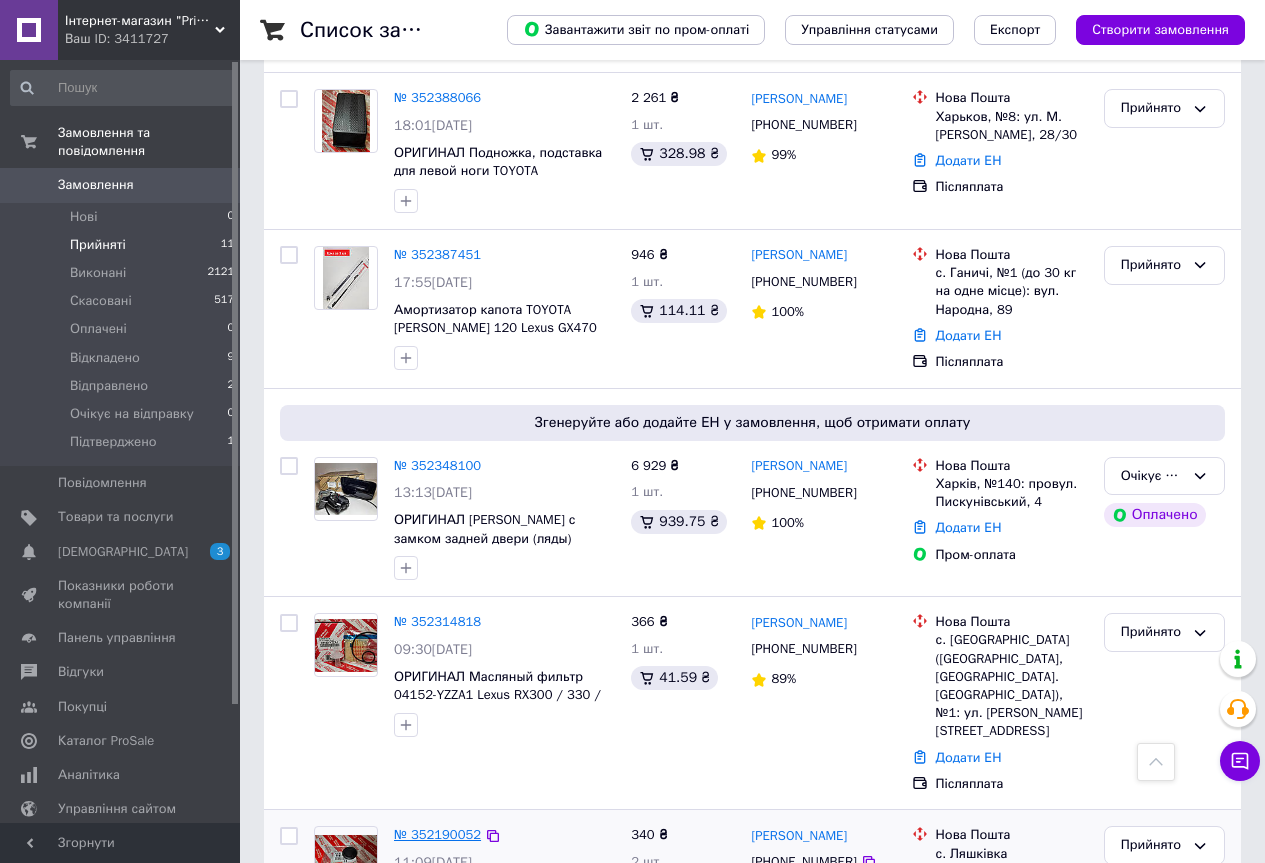 click on "№ 352190052" at bounding box center (437, 834) 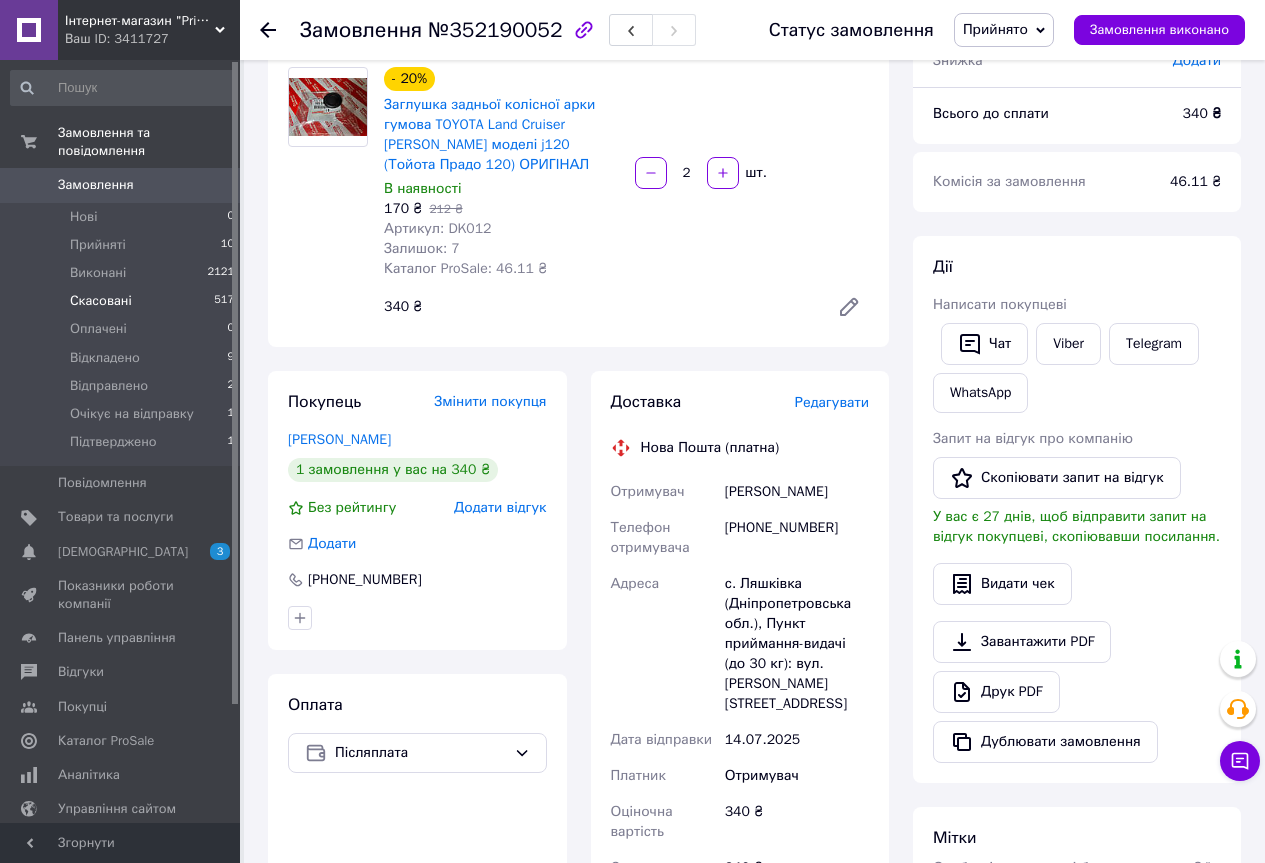 scroll, scrollTop: 0, scrollLeft: 0, axis: both 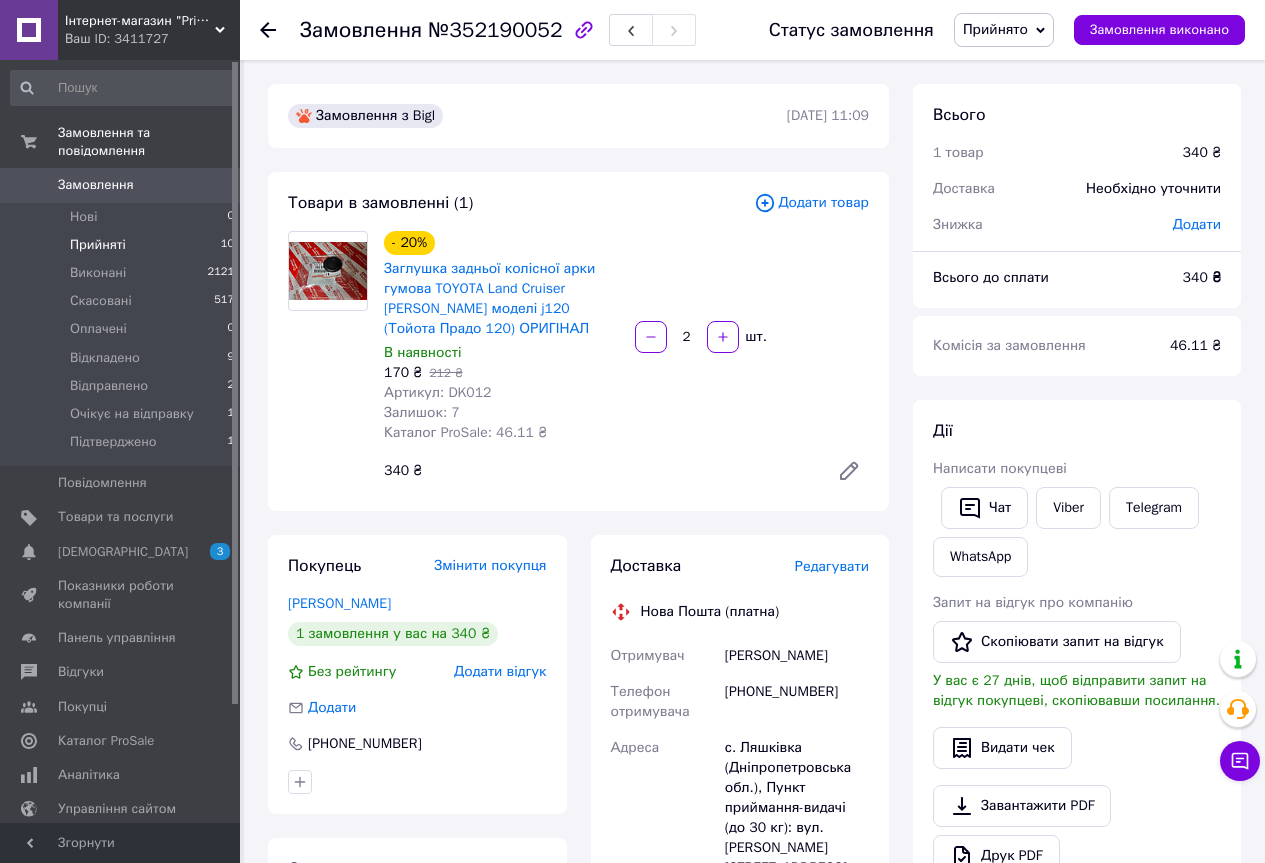 click on "Прийняті" at bounding box center (98, 245) 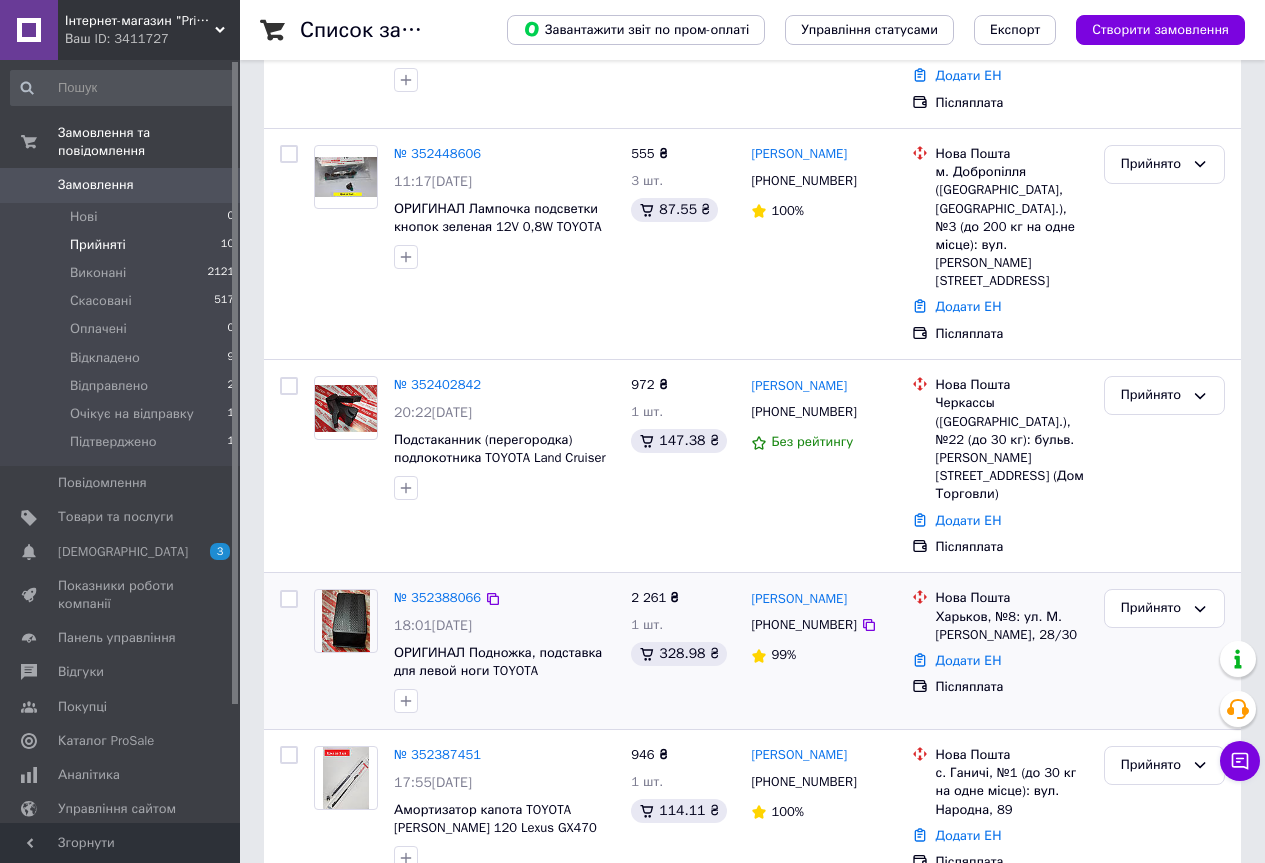 scroll, scrollTop: 1220, scrollLeft: 0, axis: vertical 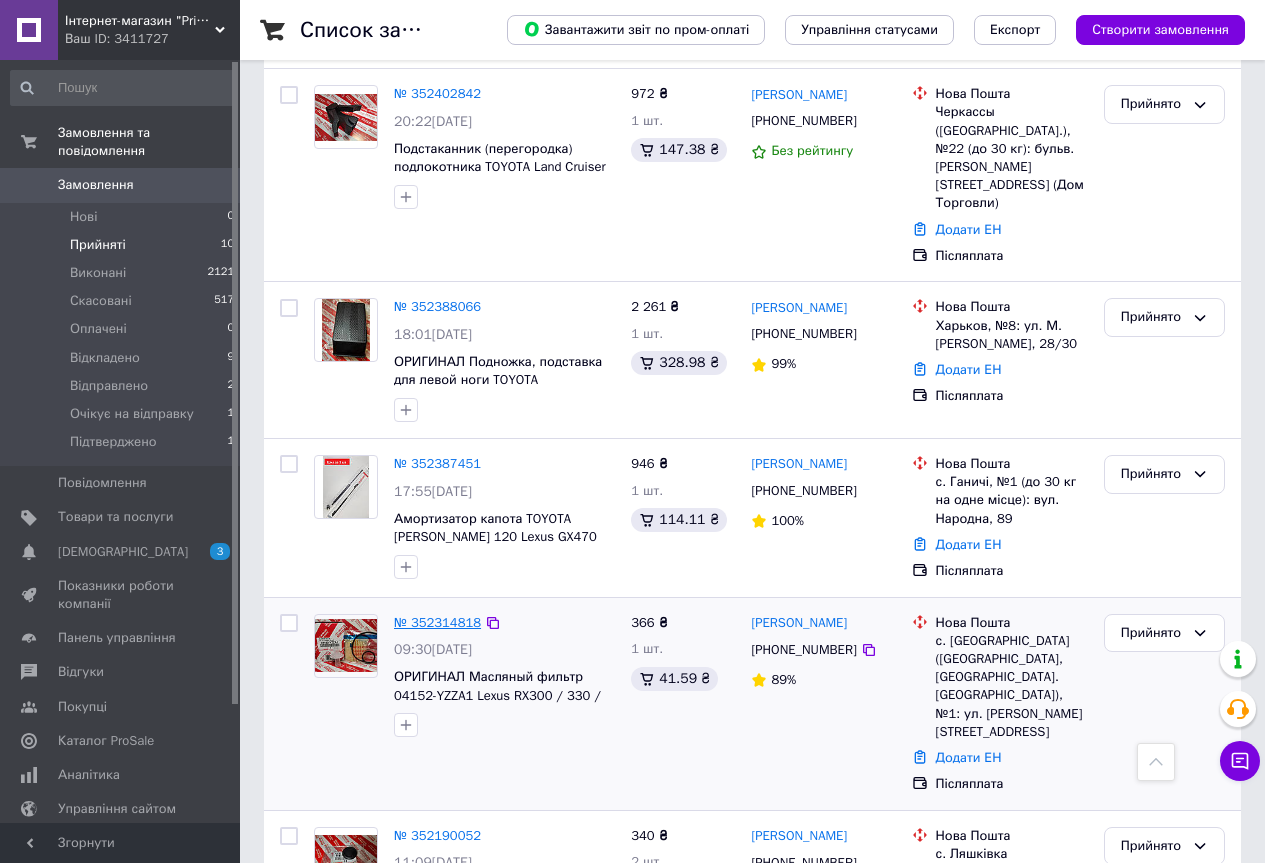 click on "№ 352314818" at bounding box center (437, 622) 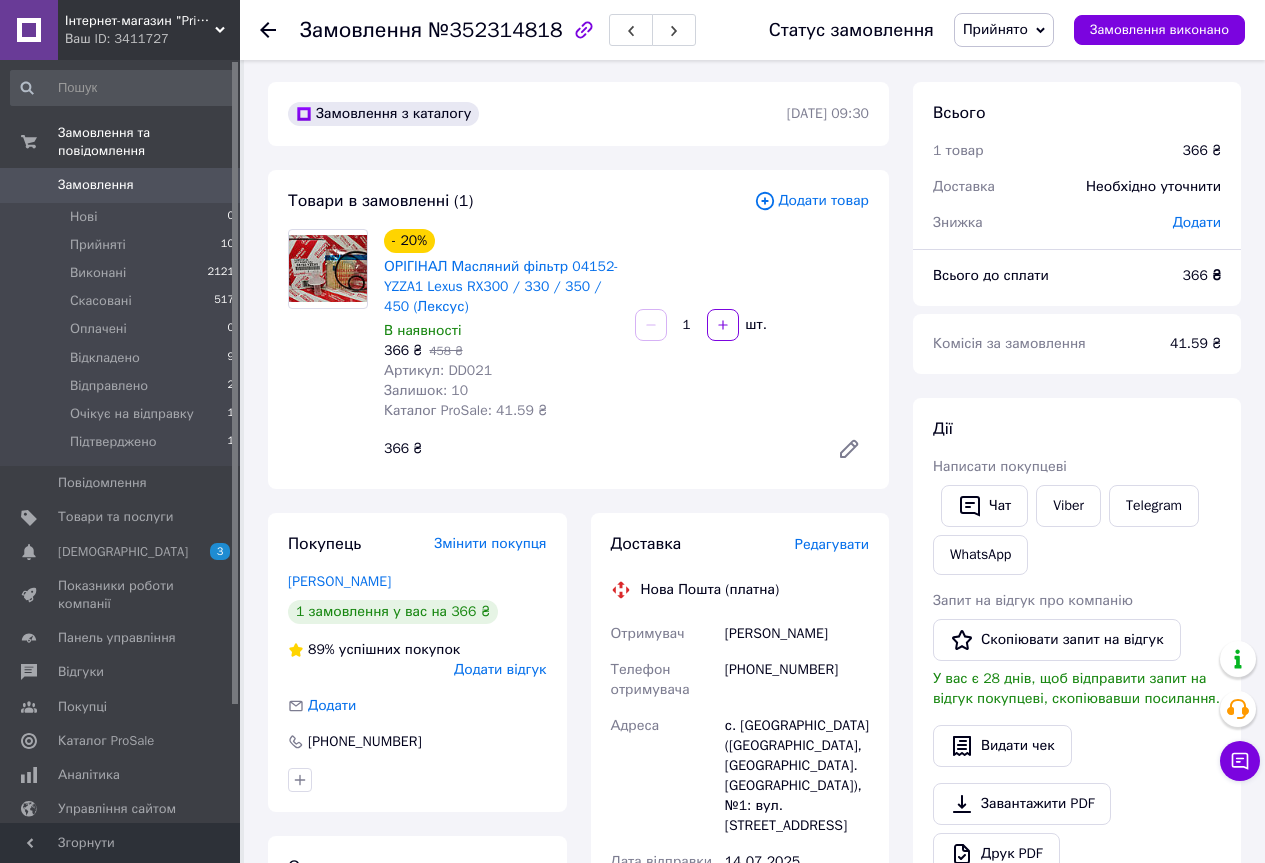 scroll, scrollTop: 0, scrollLeft: 0, axis: both 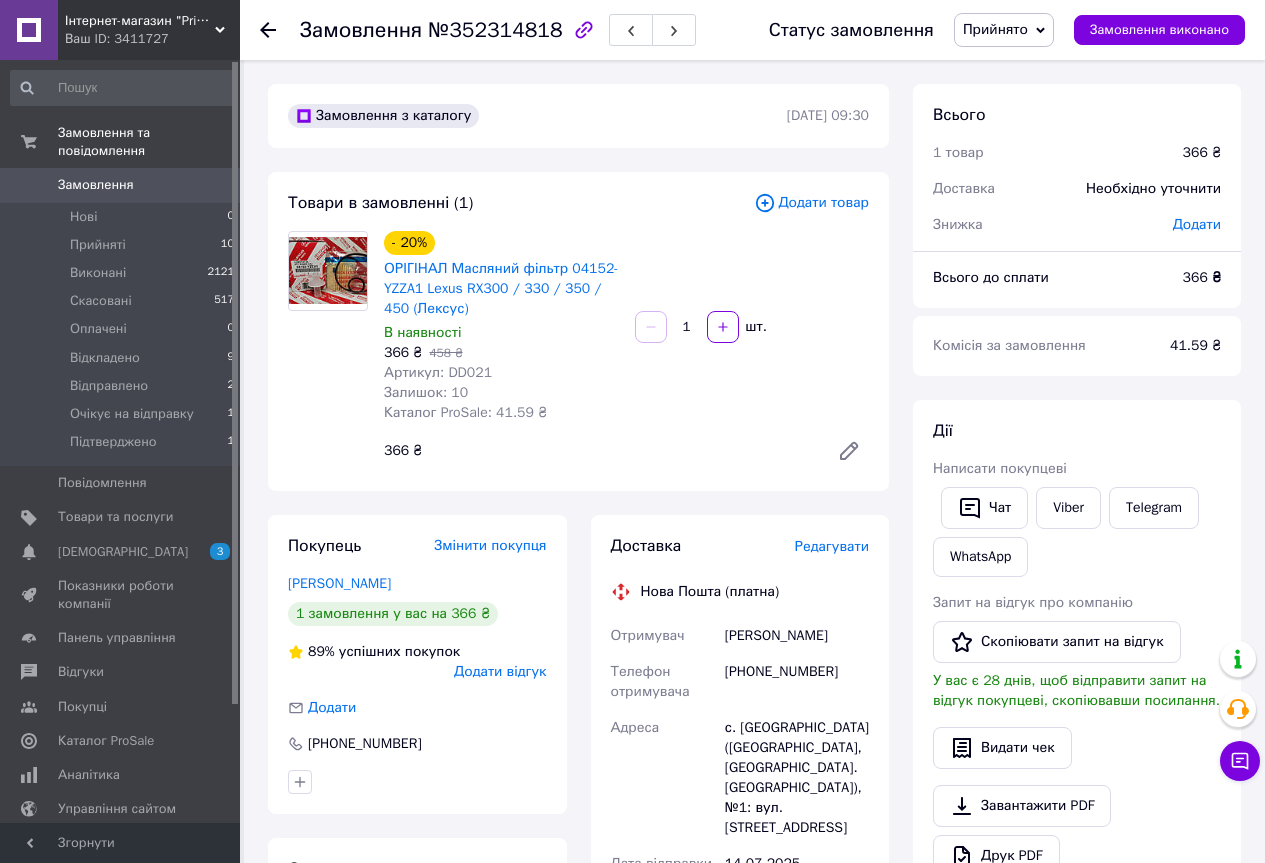 drag, startPoint x: 721, startPoint y: 635, endPoint x: 833, endPoint y: 643, distance: 112.28535 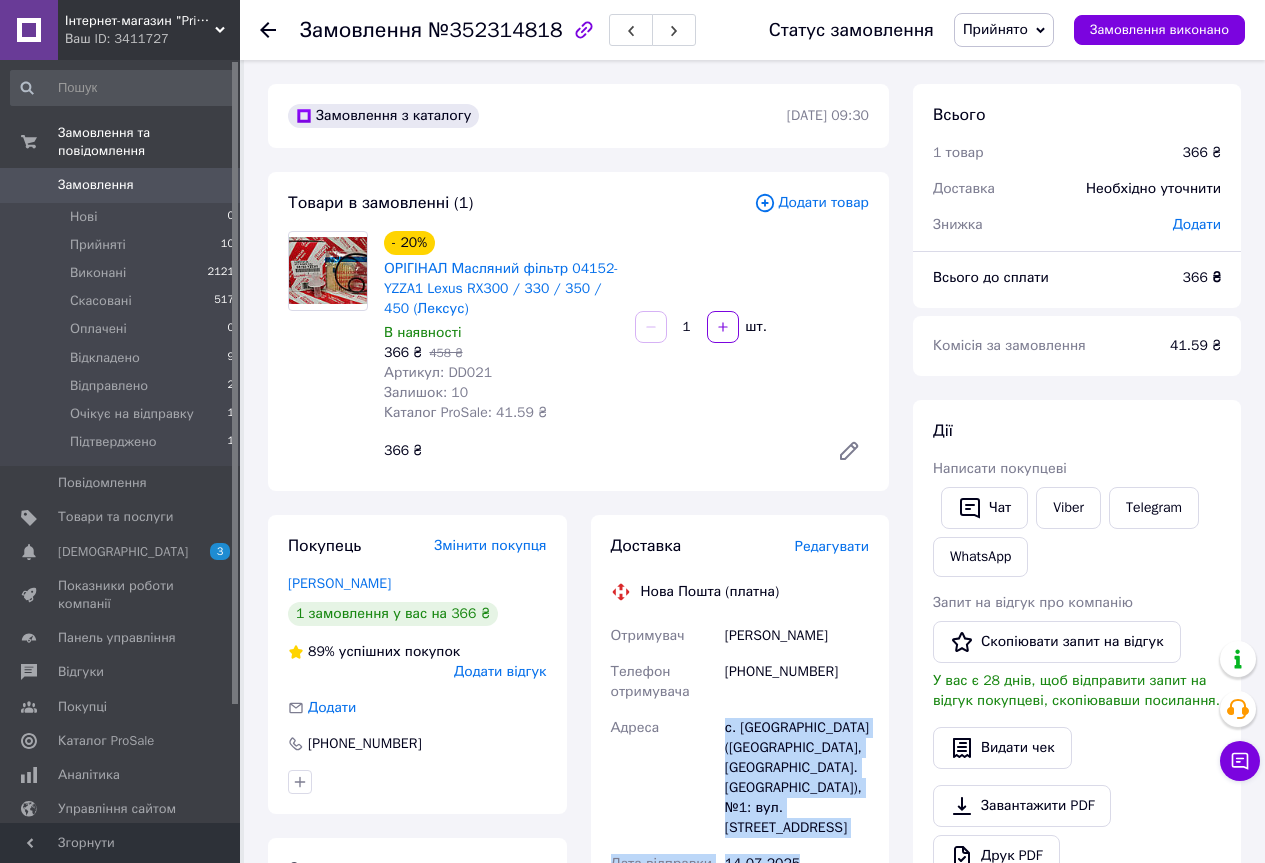 drag, startPoint x: 721, startPoint y: 731, endPoint x: 854, endPoint y: 836, distance: 169.45206 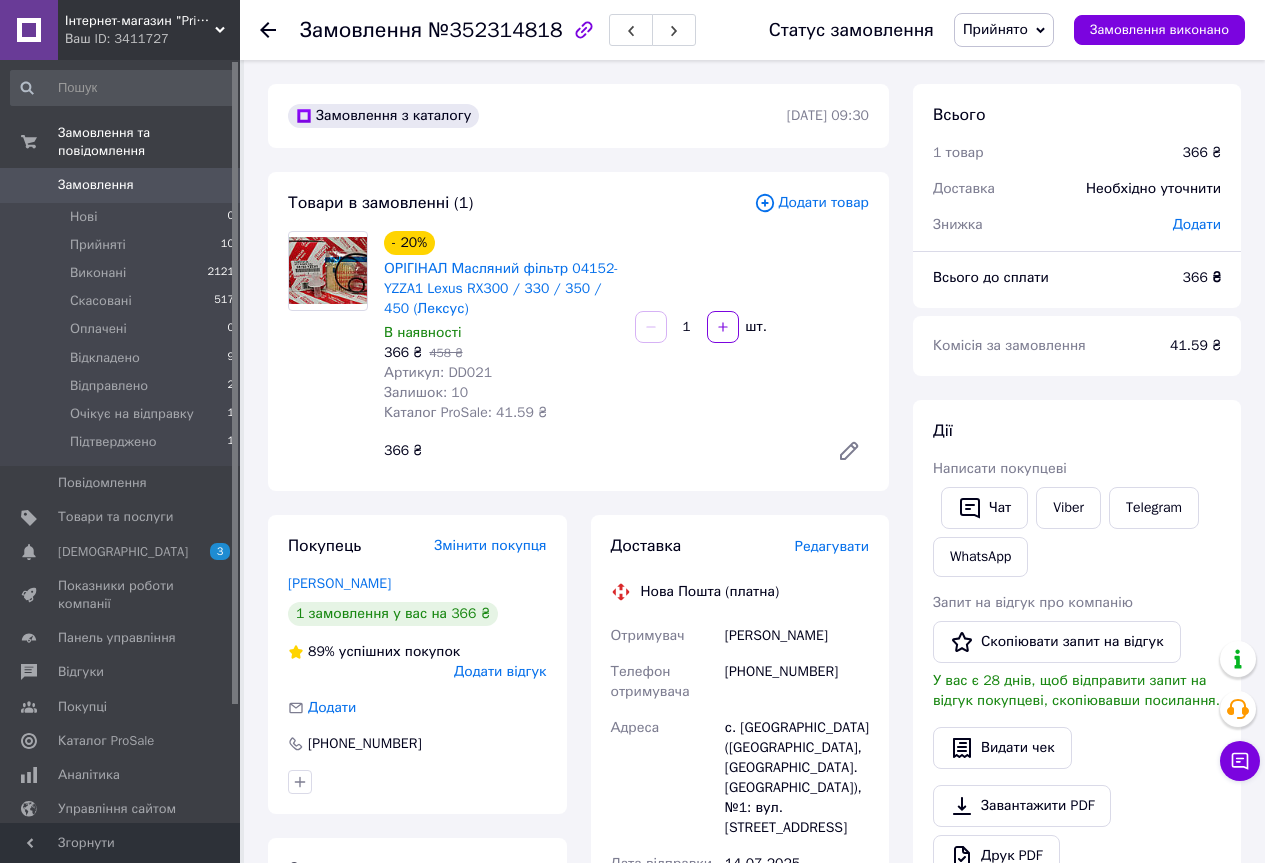click on "Адреса" at bounding box center [664, 778] 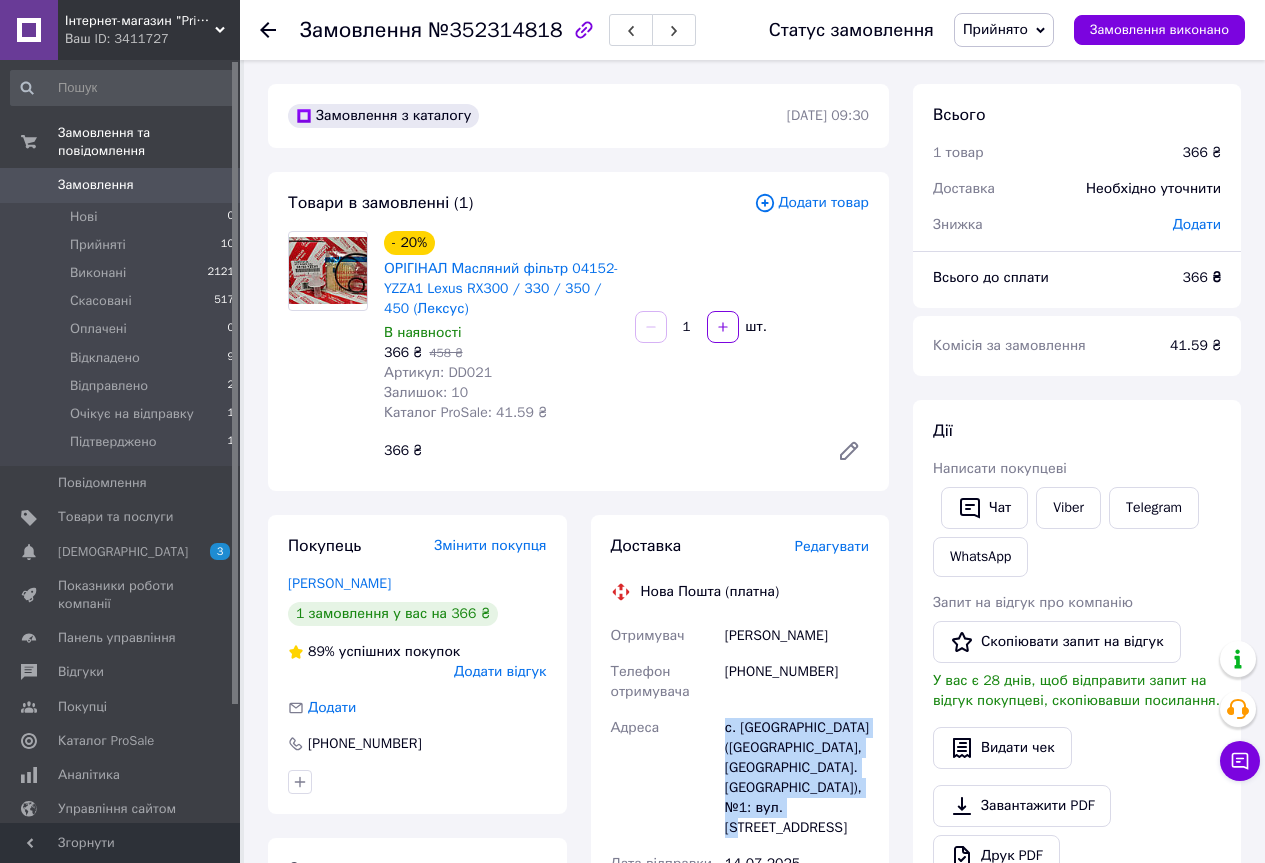 drag, startPoint x: 724, startPoint y: 730, endPoint x: 837, endPoint y: 809, distance: 137.87675 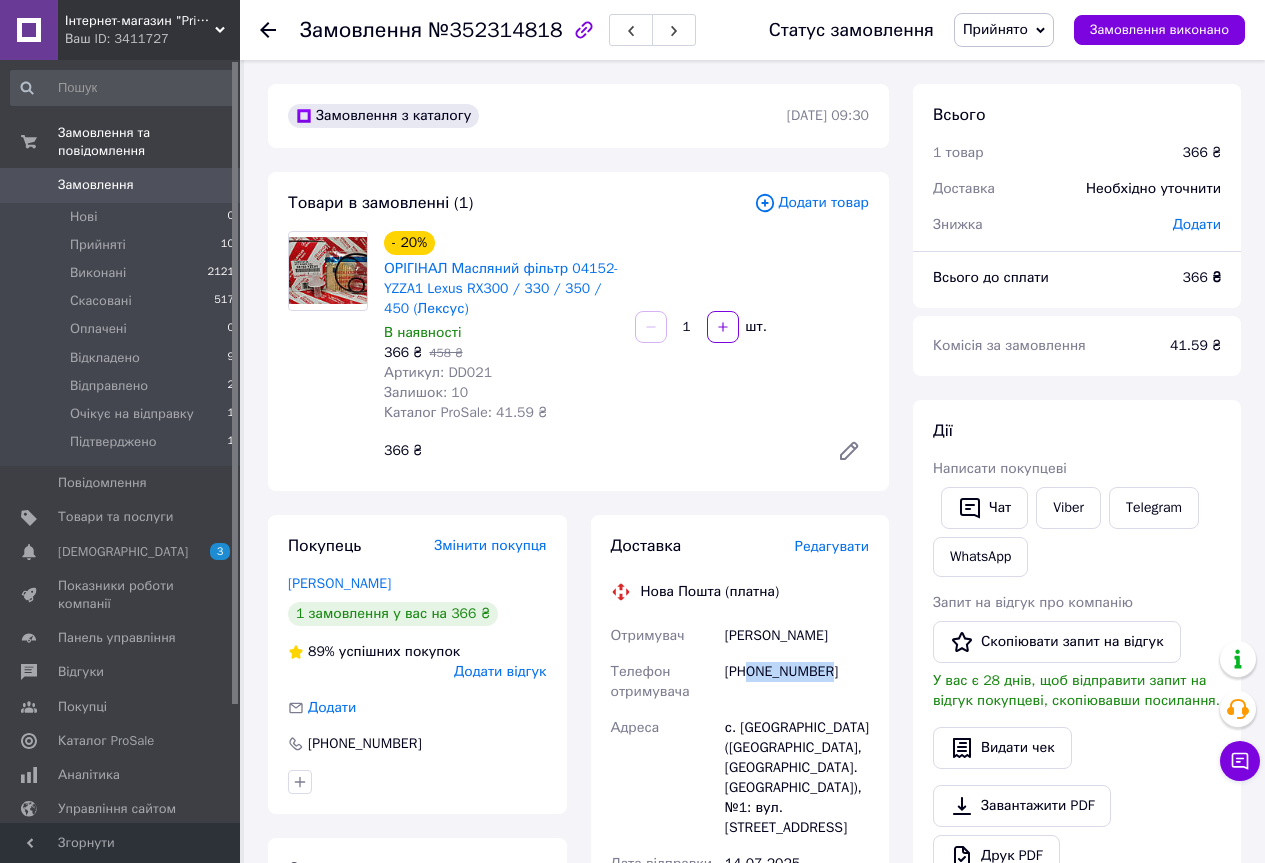 drag, startPoint x: 825, startPoint y: 671, endPoint x: 751, endPoint y: 672, distance: 74.00676 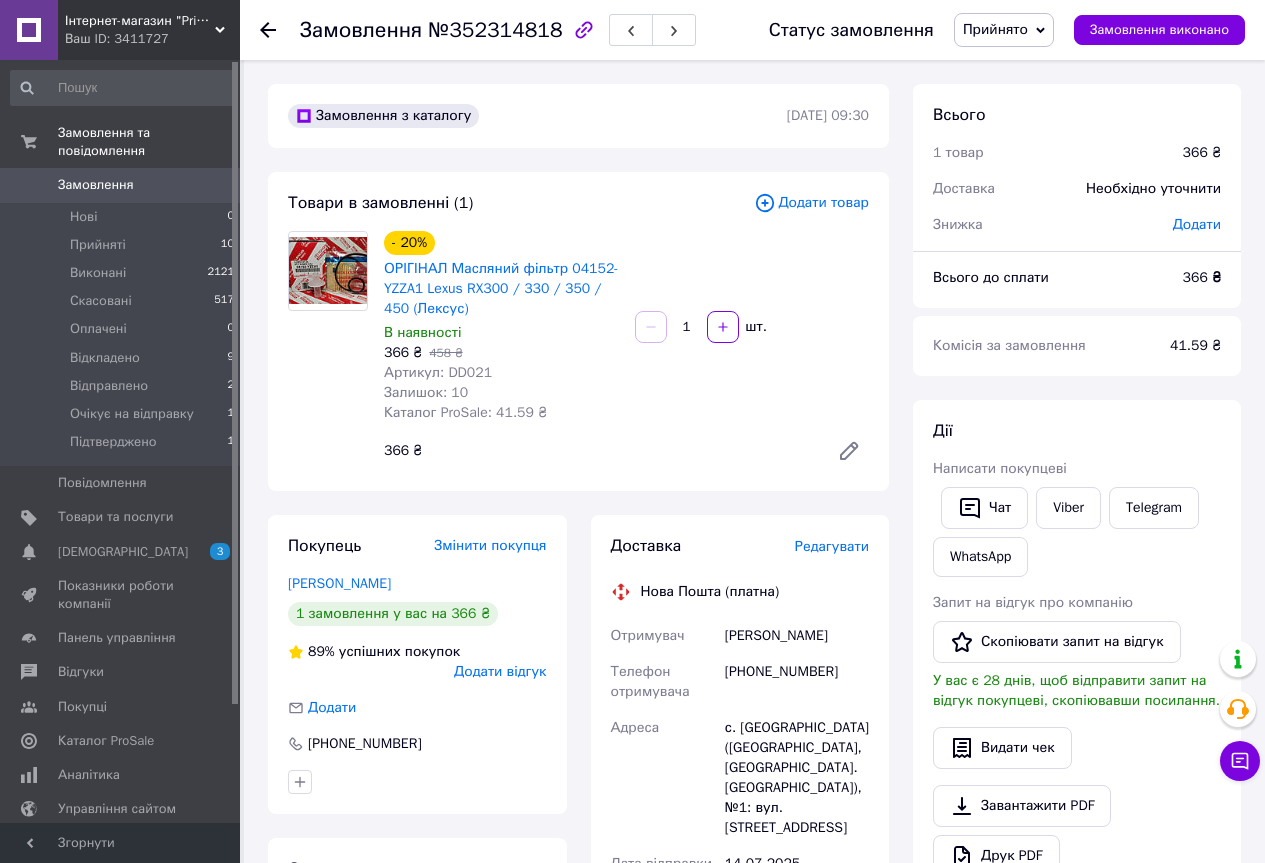 click on "Прийнято Виконано Скасовано Оплачено Відкладено Відправлено Очікує на відправку [GEOGRAPHIC_DATA]" at bounding box center [1004, 30] 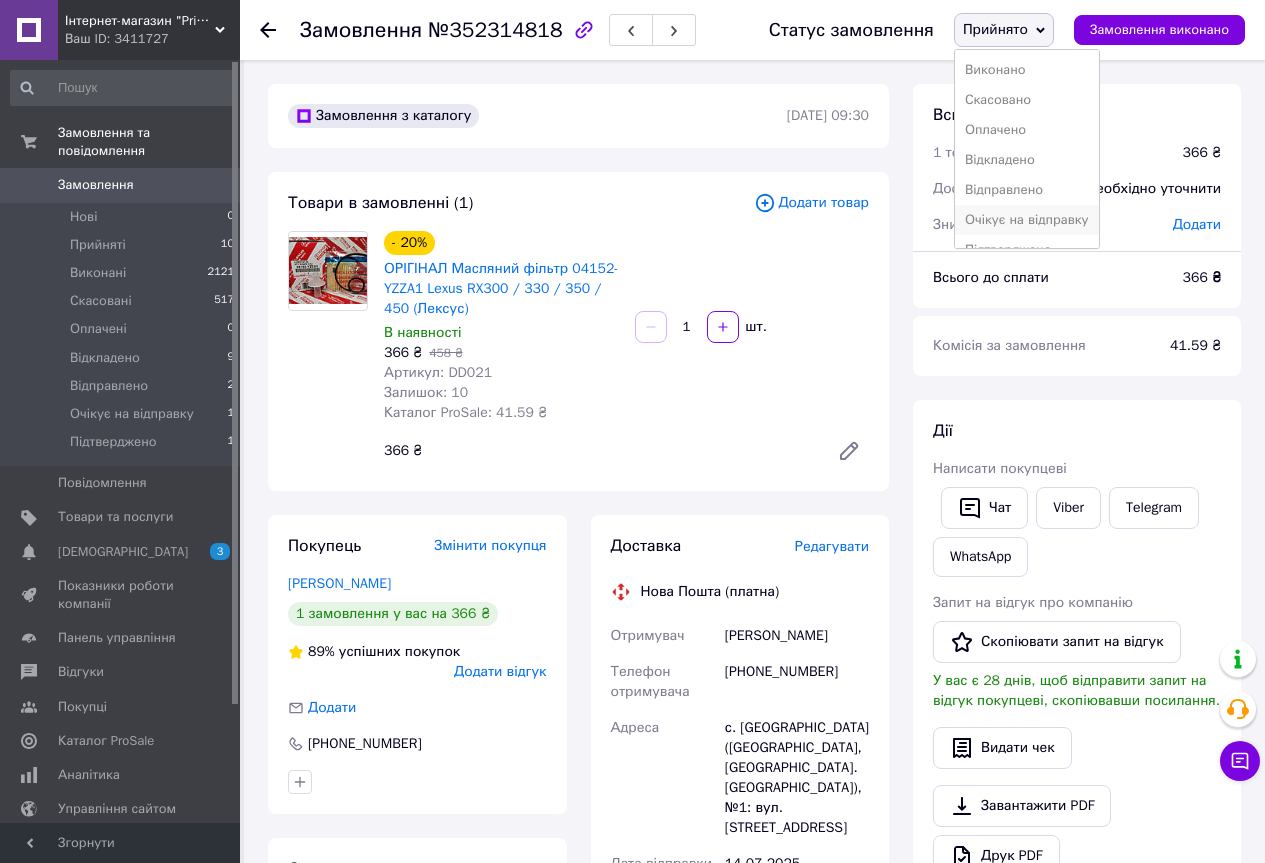 drag, startPoint x: 1064, startPoint y: 222, endPoint x: 1040, endPoint y: 217, distance: 24.5153 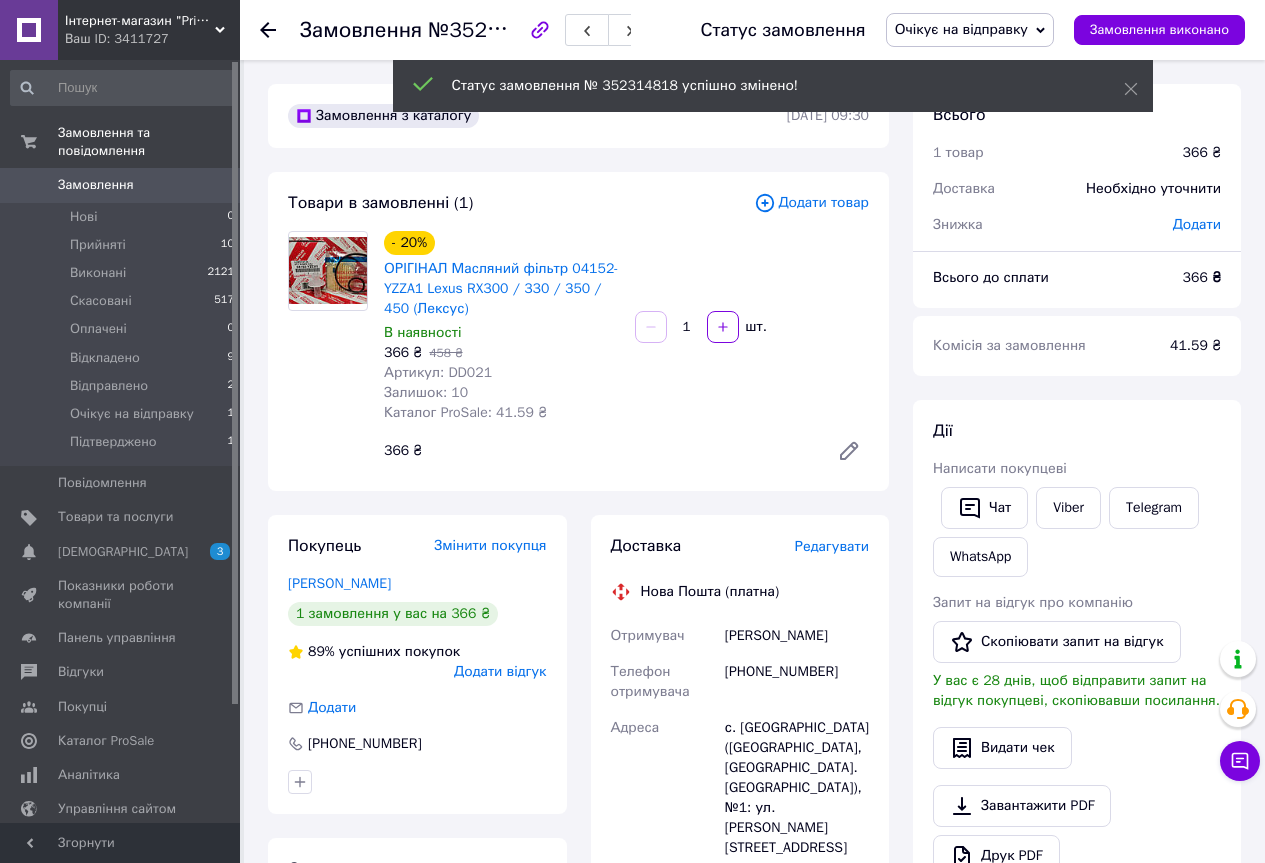 click on "Прийняті 10" at bounding box center [123, 245] 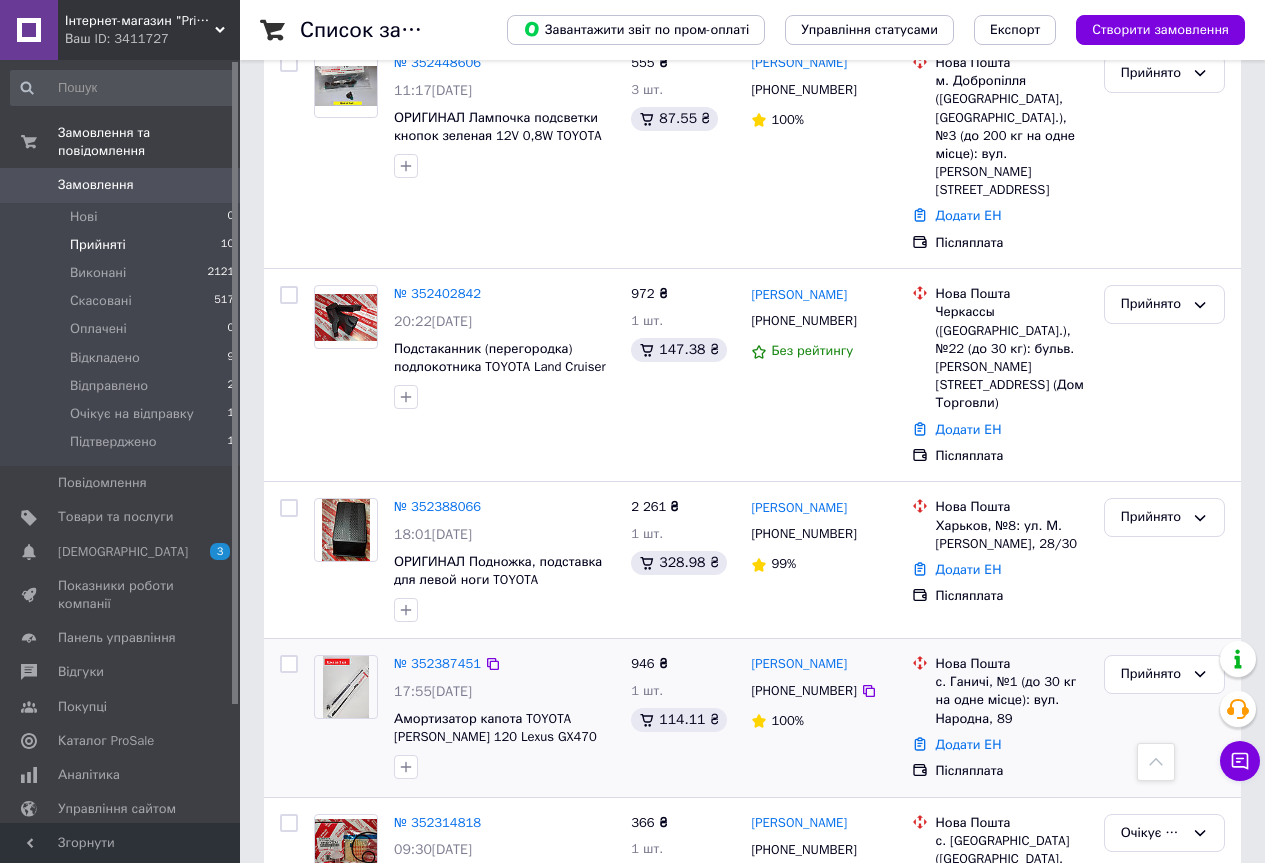 scroll, scrollTop: 920, scrollLeft: 0, axis: vertical 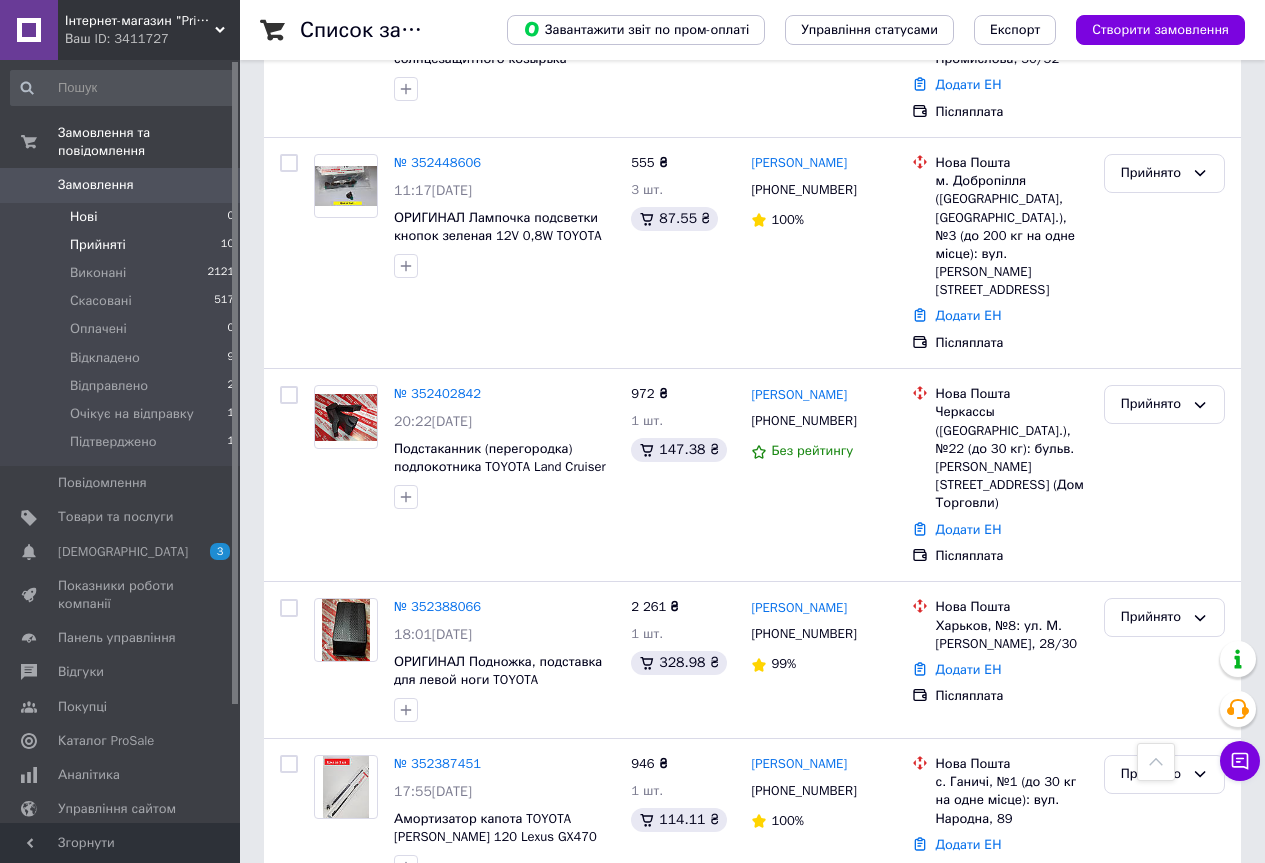 click on "Нові" at bounding box center (83, 217) 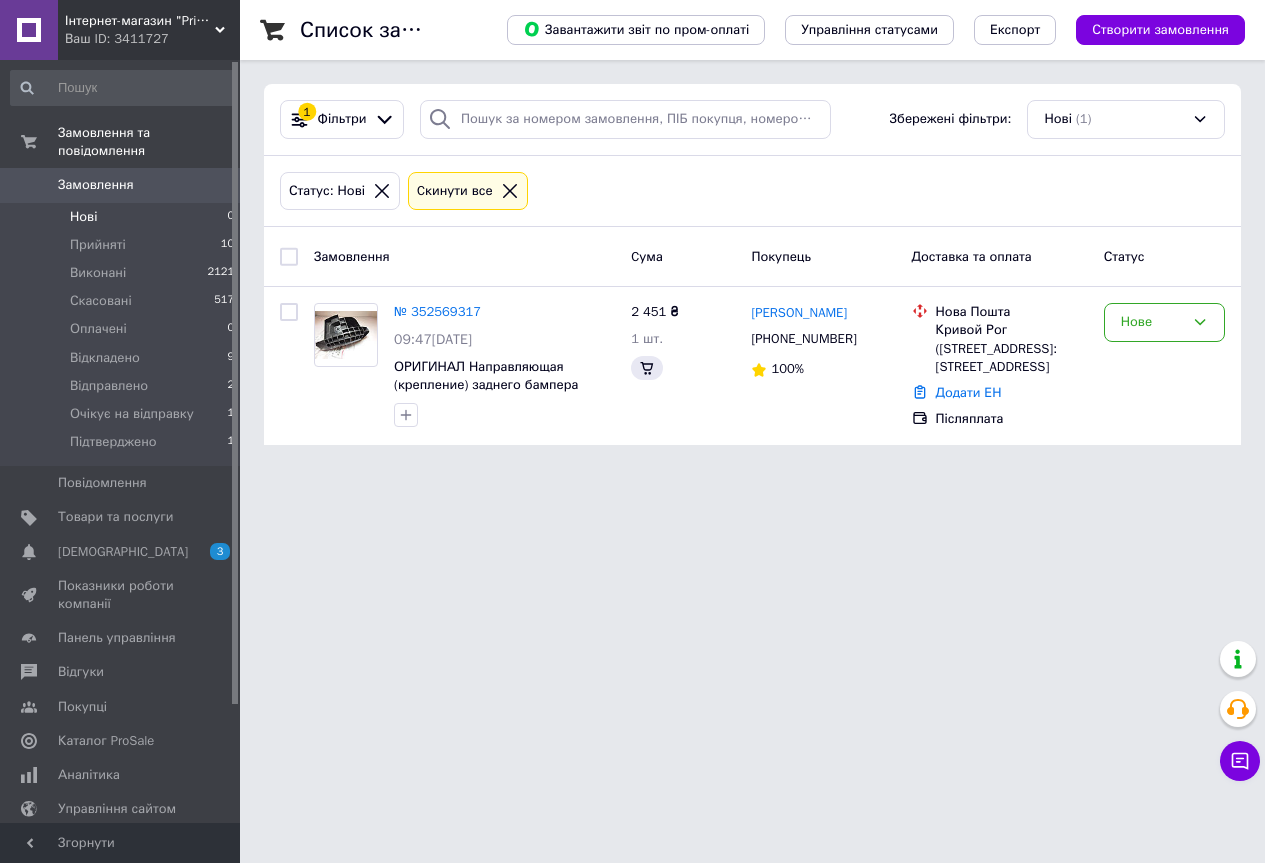 scroll, scrollTop: 0, scrollLeft: 0, axis: both 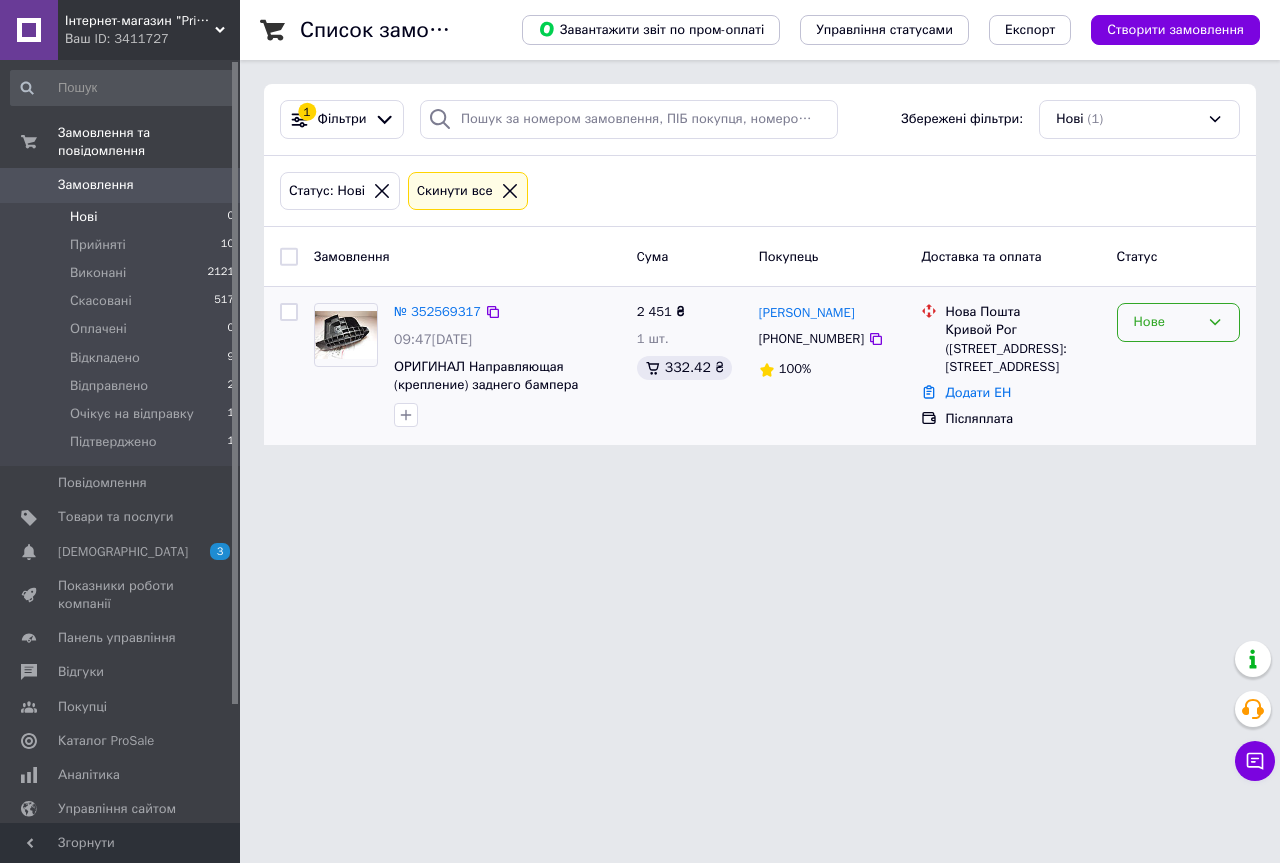 click on "Нове" at bounding box center [1166, 322] 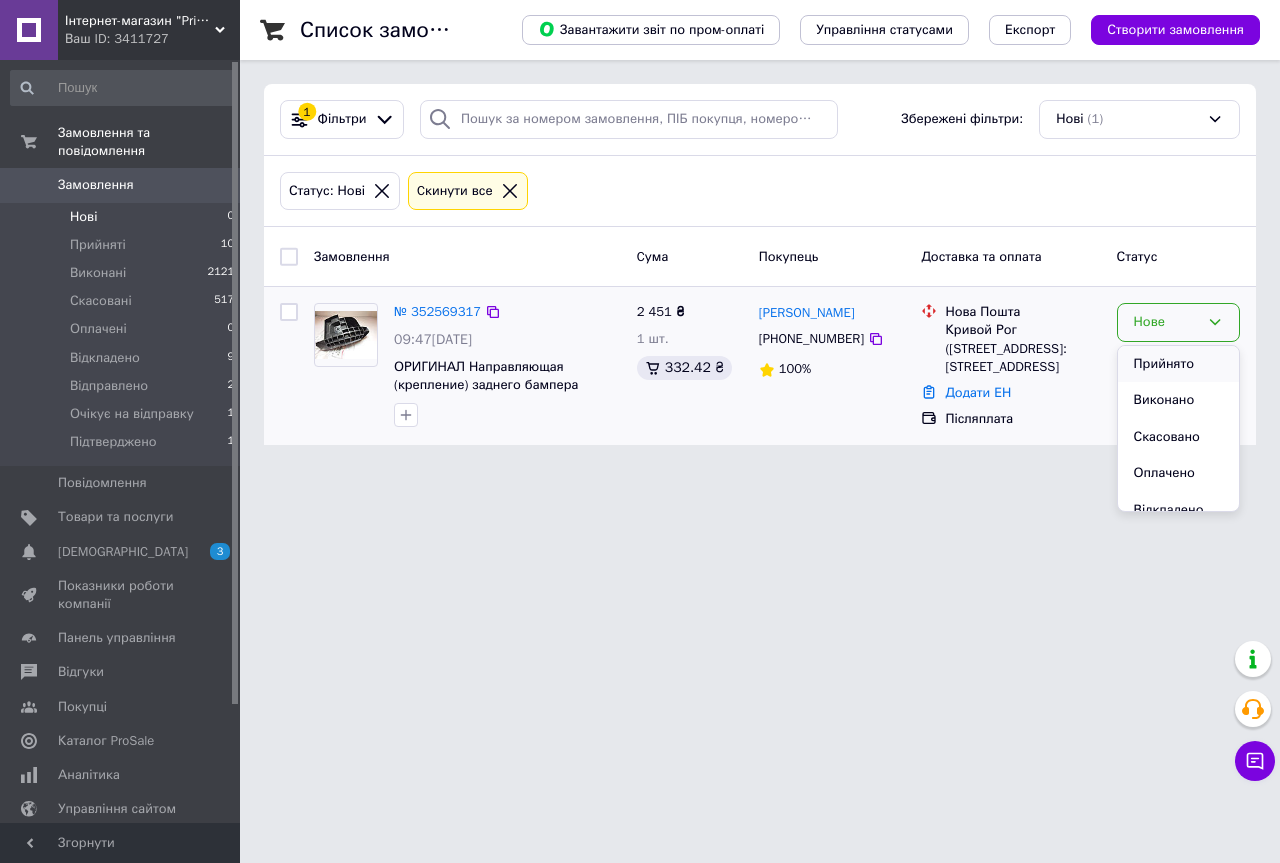 click on "Прийнято" at bounding box center (1178, 364) 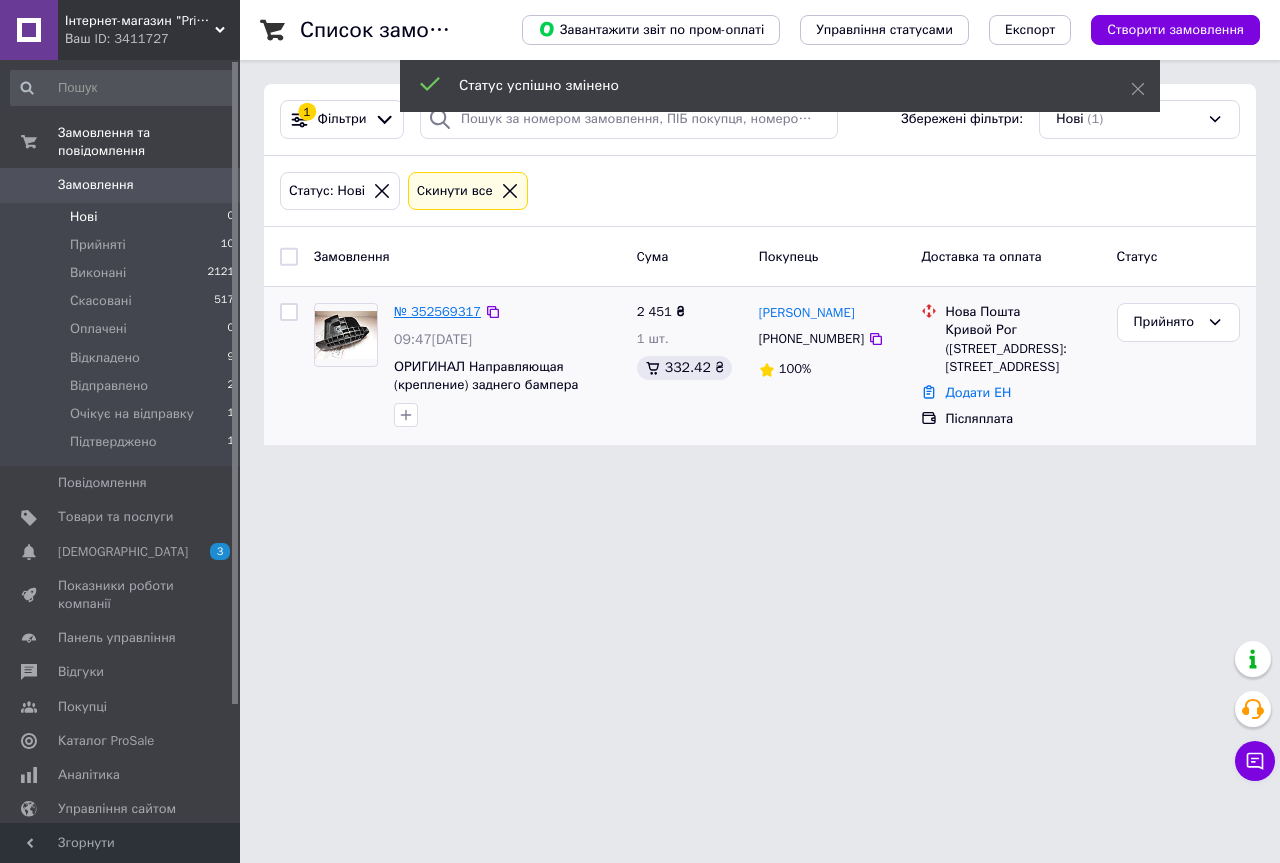 click on "№ 352569317" at bounding box center (437, 311) 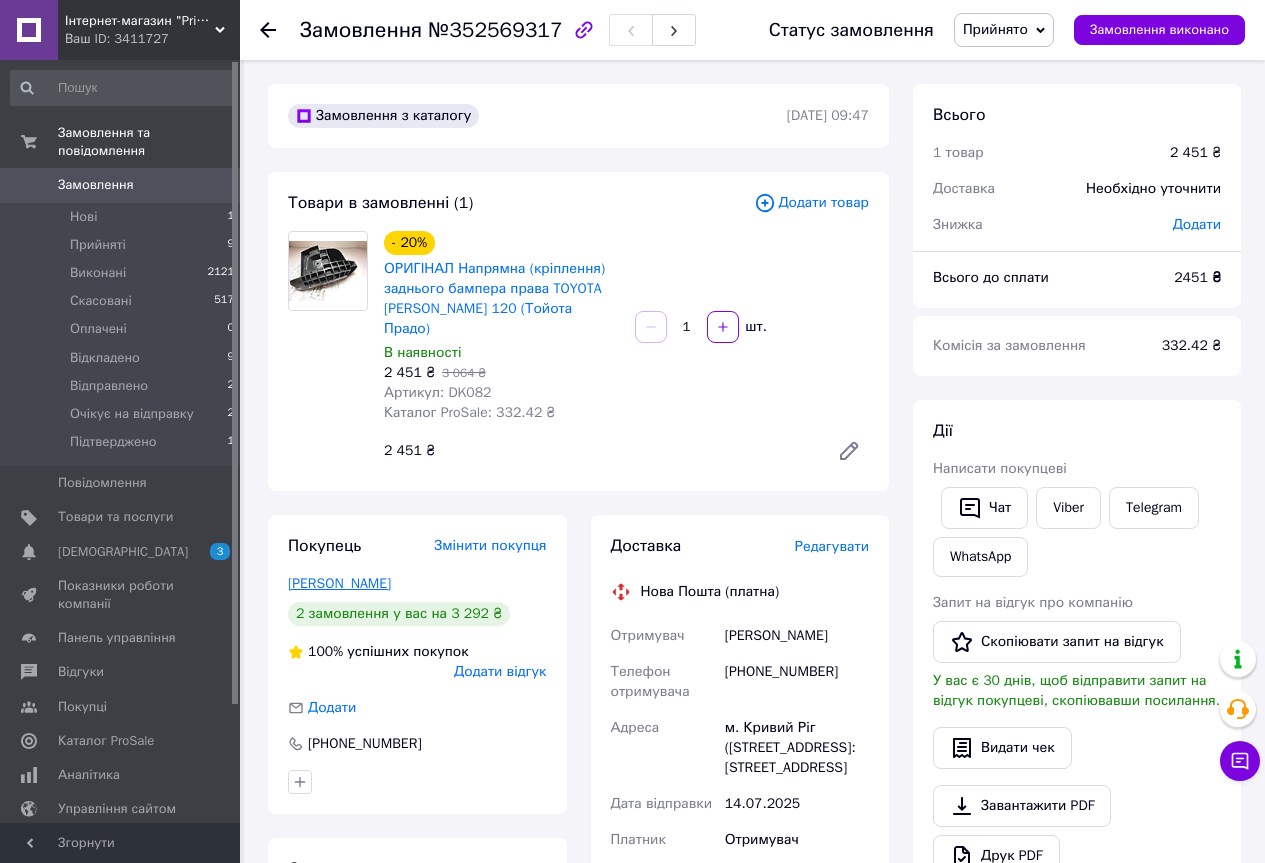click on "[PERSON_NAME]" at bounding box center [339, 583] 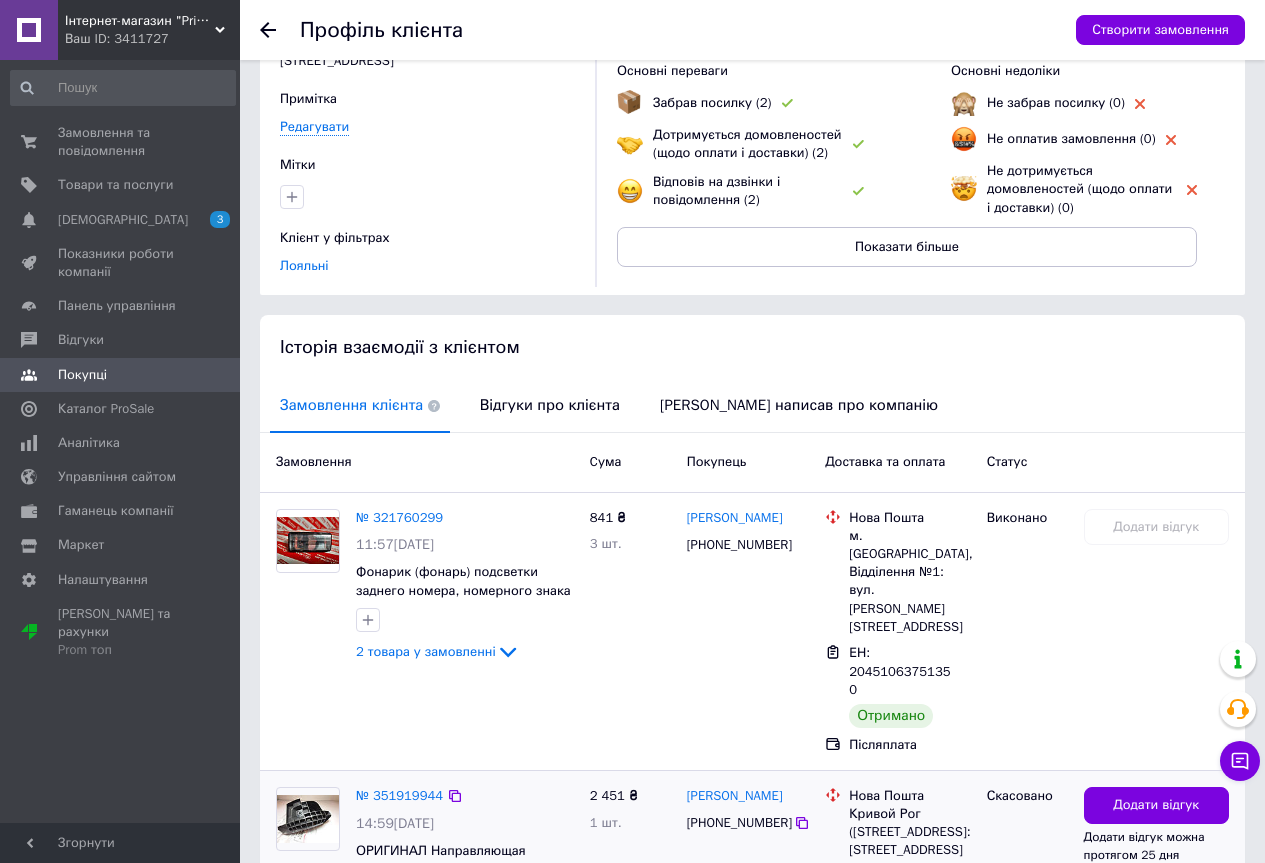 scroll, scrollTop: 61, scrollLeft: 0, axis: vertical 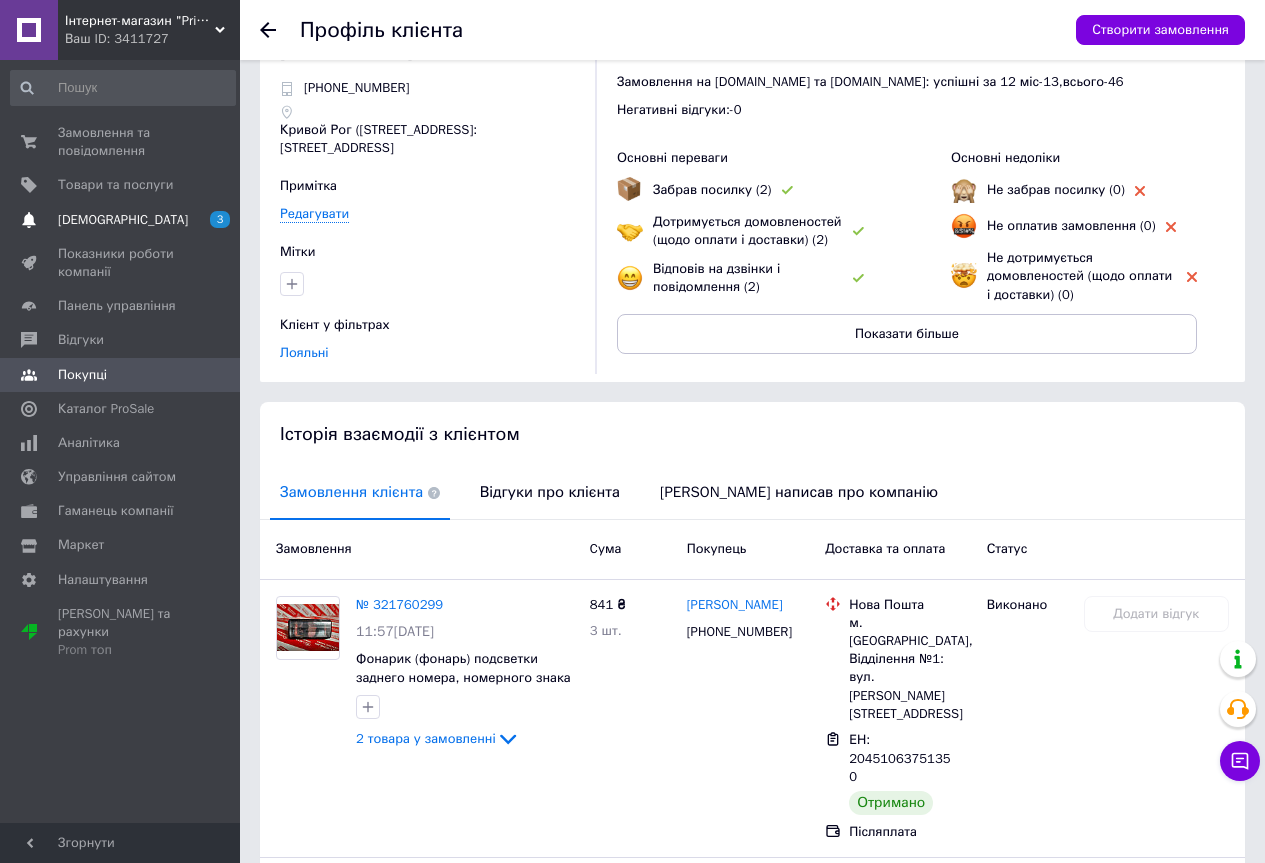 click on "[DEMOGRAPHIC_DATA]" at bounding box center (123, 220) 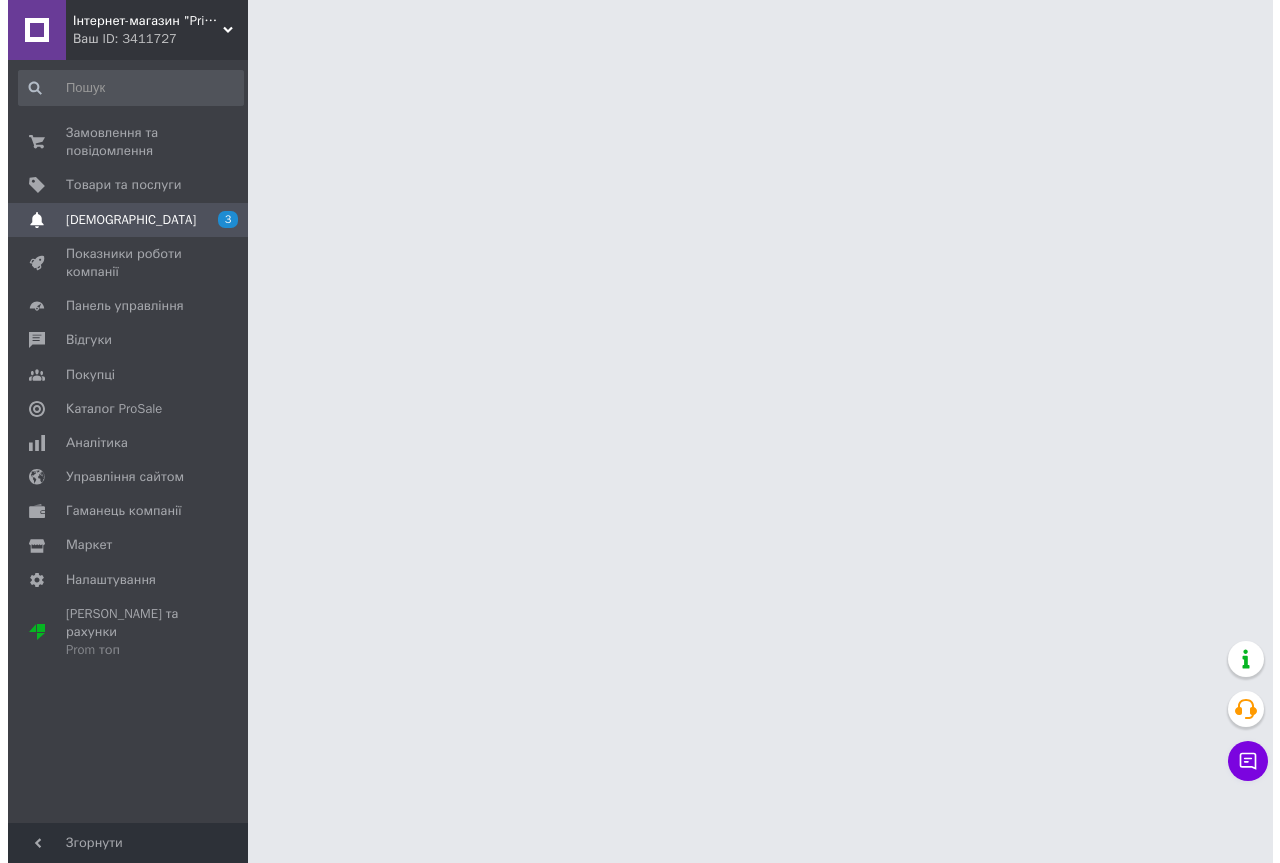 scroll, scrollTop: 0, scrollLeft: 0, axis: both 